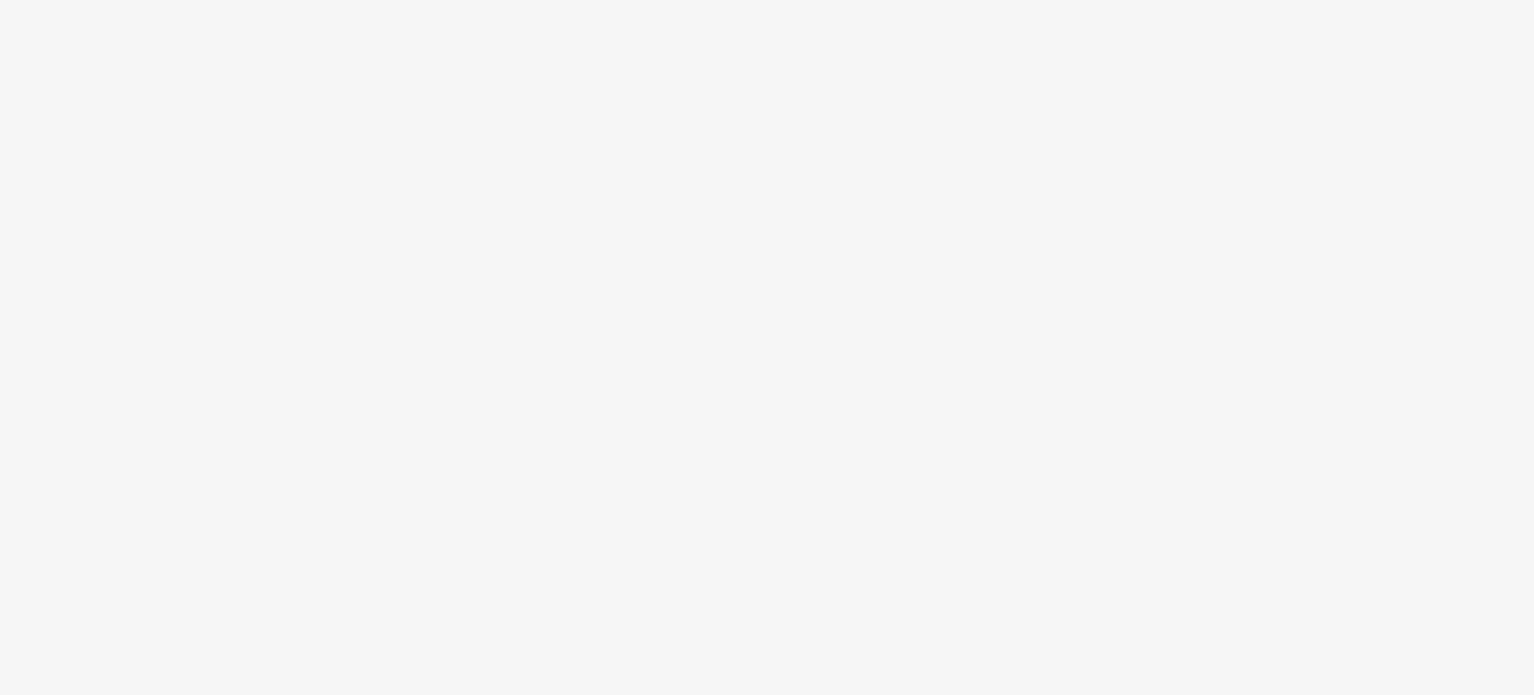 scroll, scrollTop: 0, scrollLeft: 0, axis: both 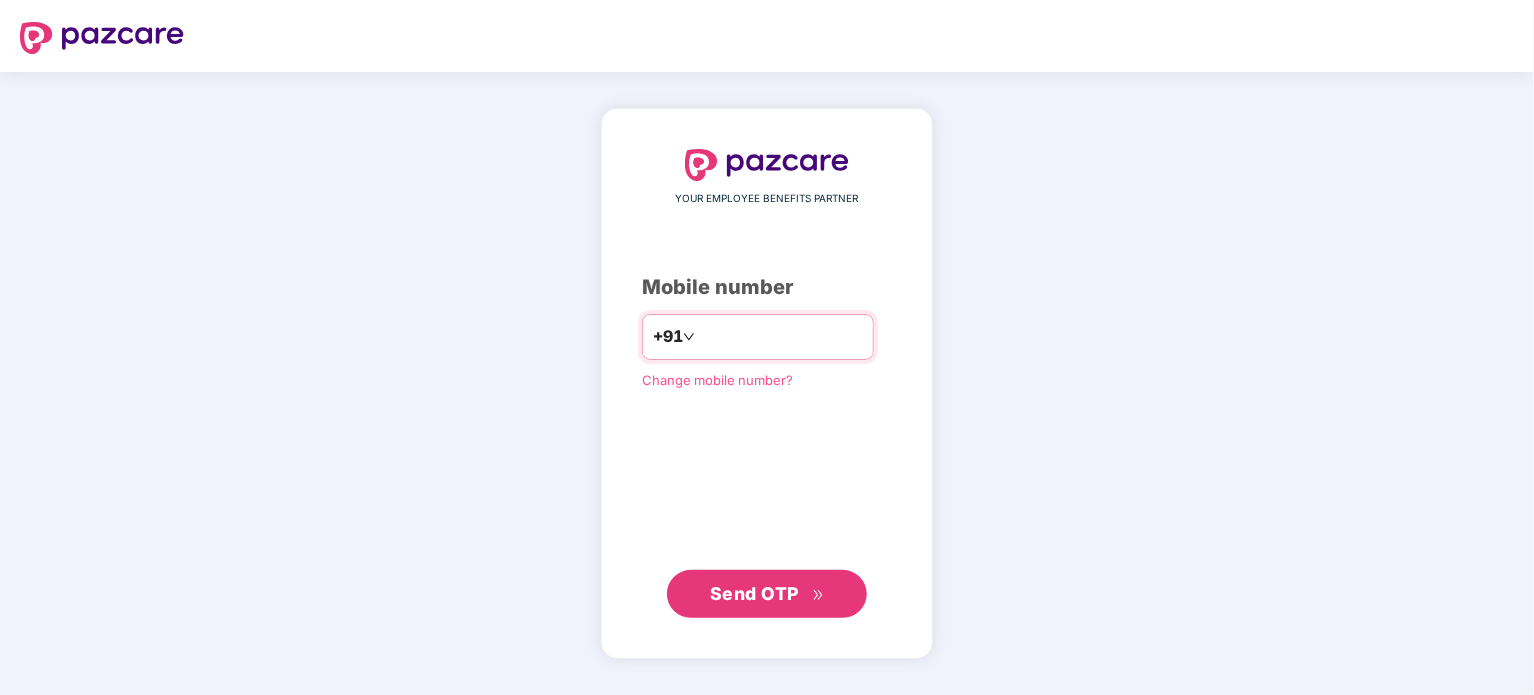click at bounding box center (781, 337) 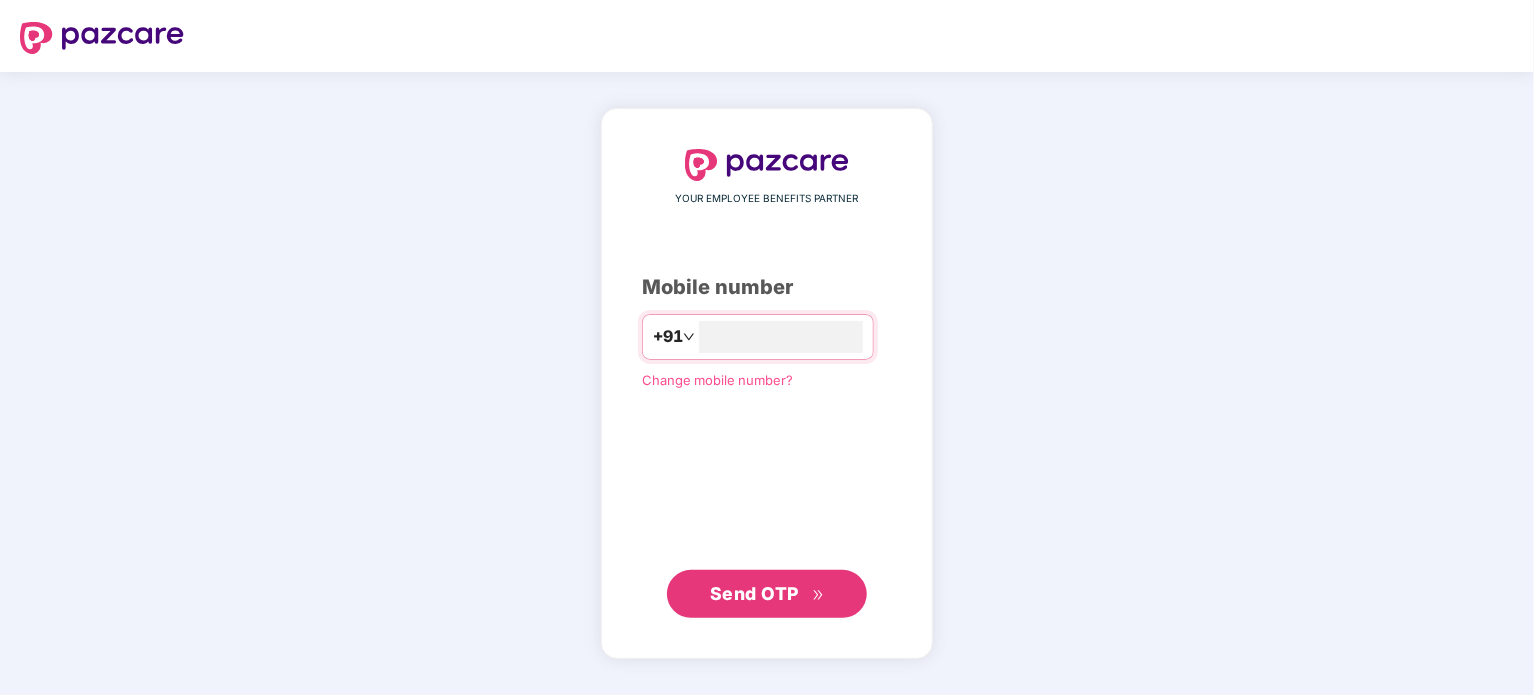 type on "**********" 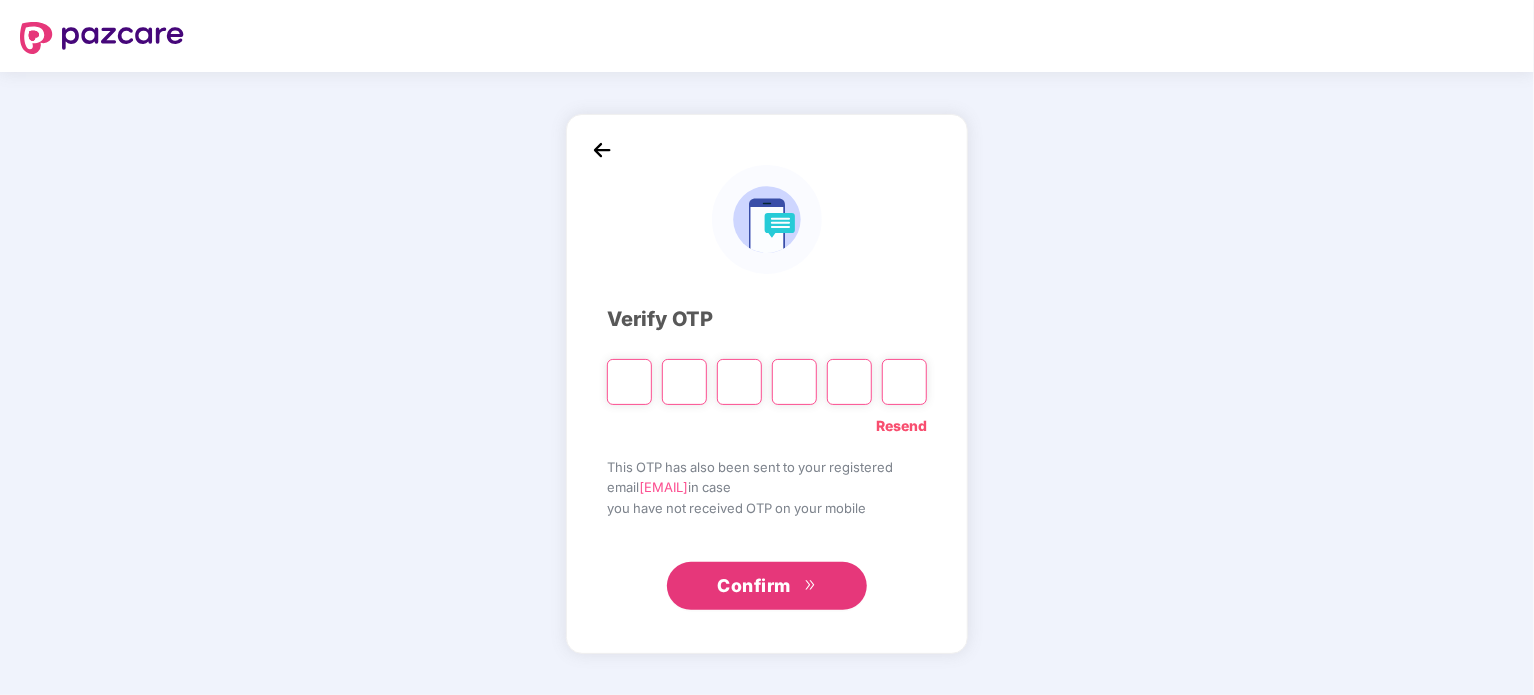 type on "*" 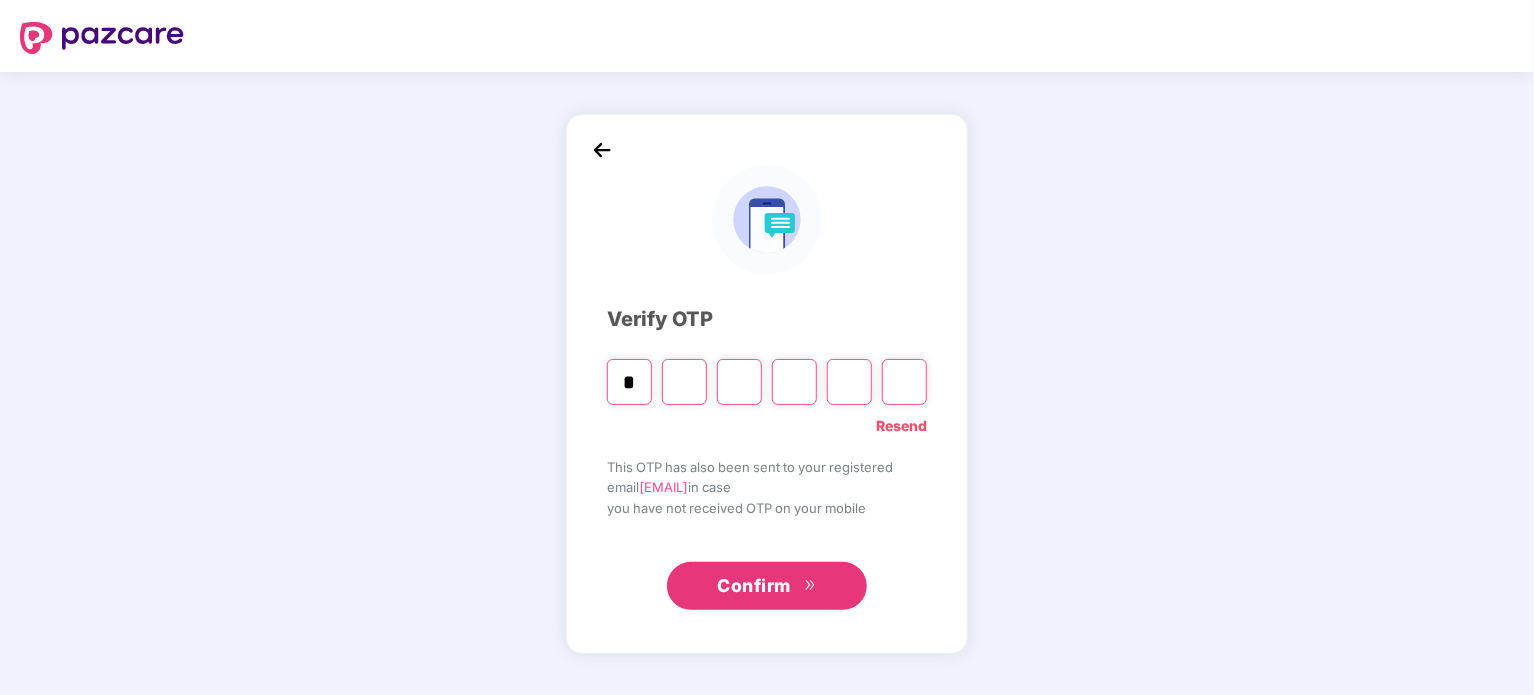 type on "*" 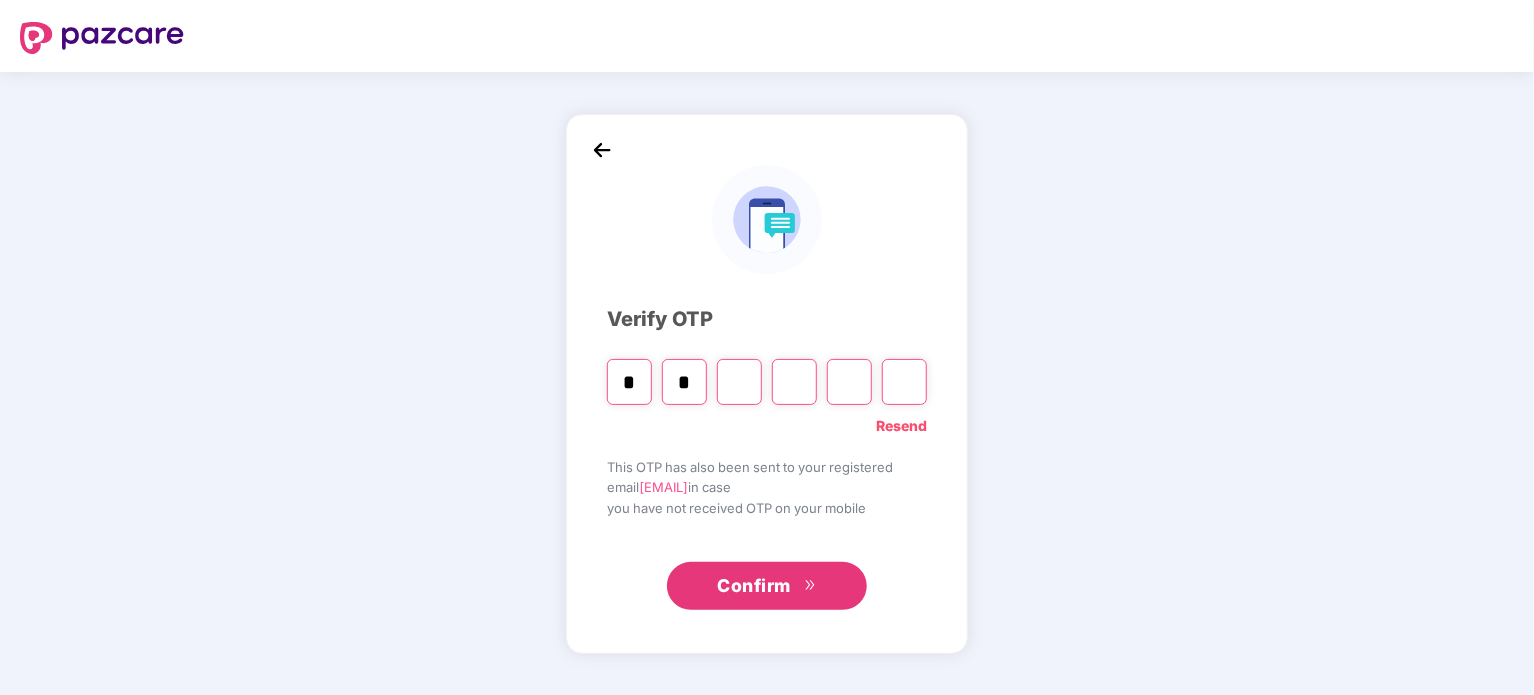 type on "*" 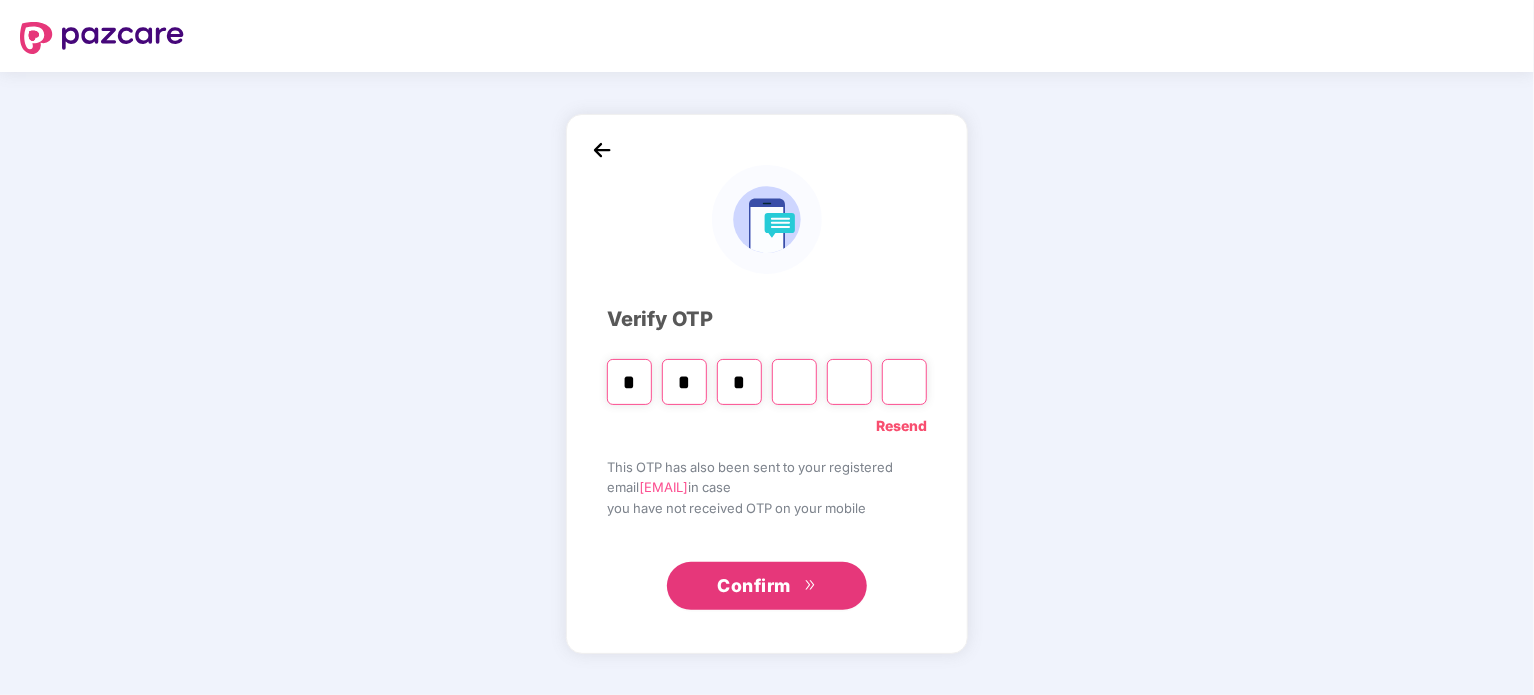 type on "*" 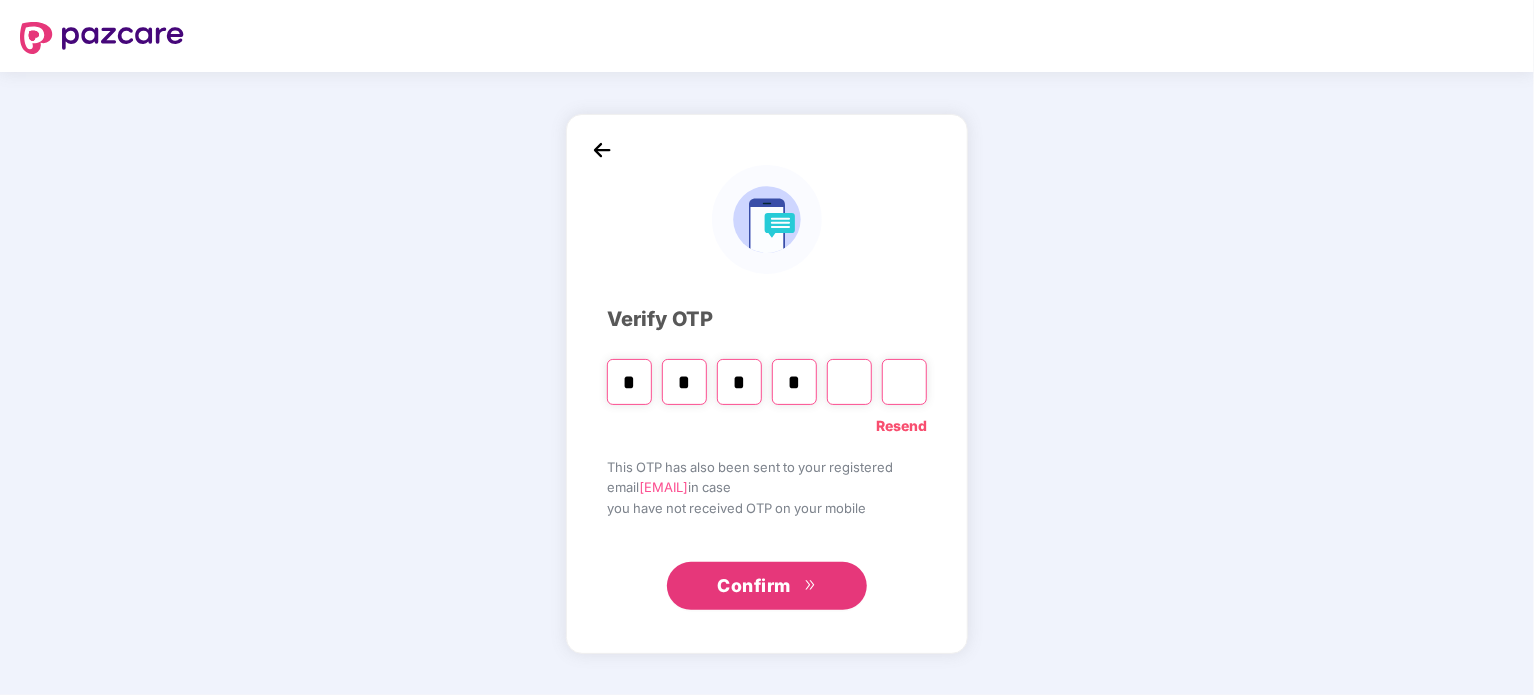 type on "*" 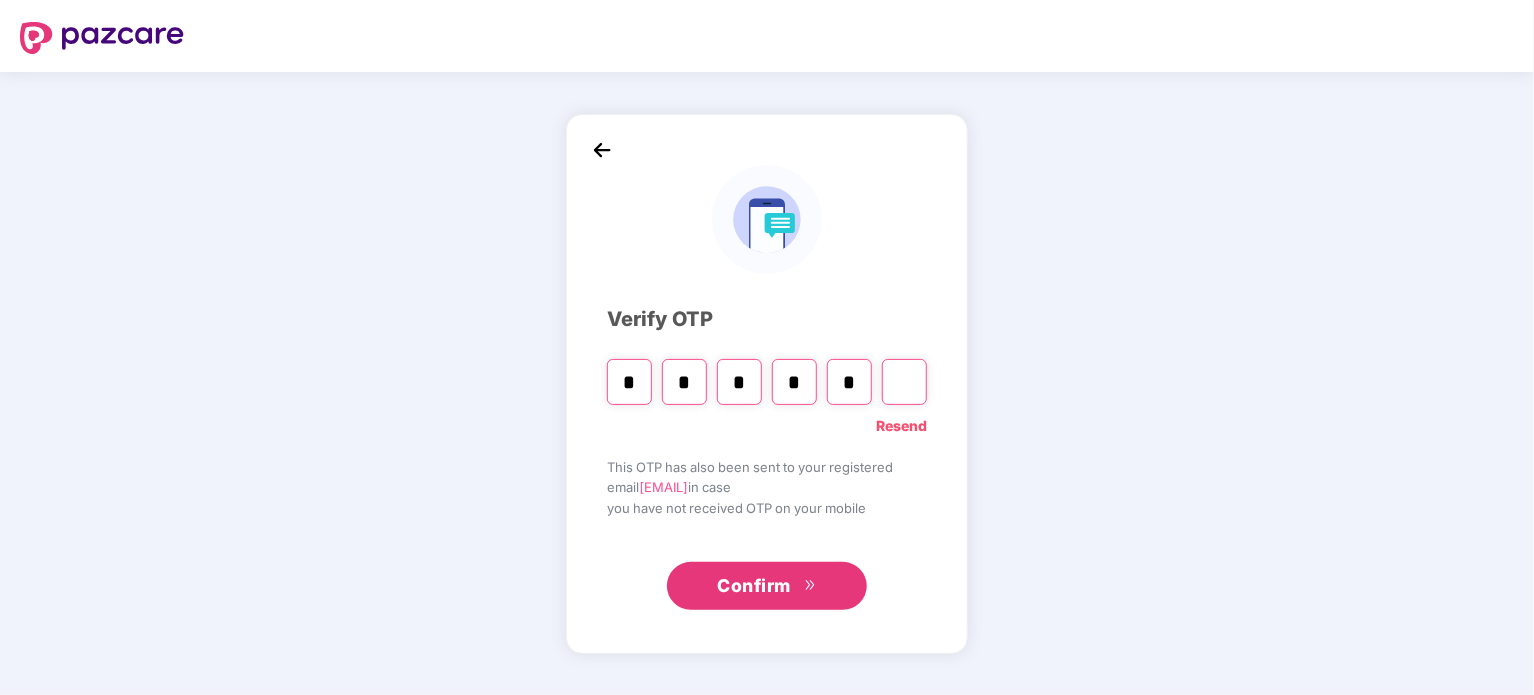 type on "*" 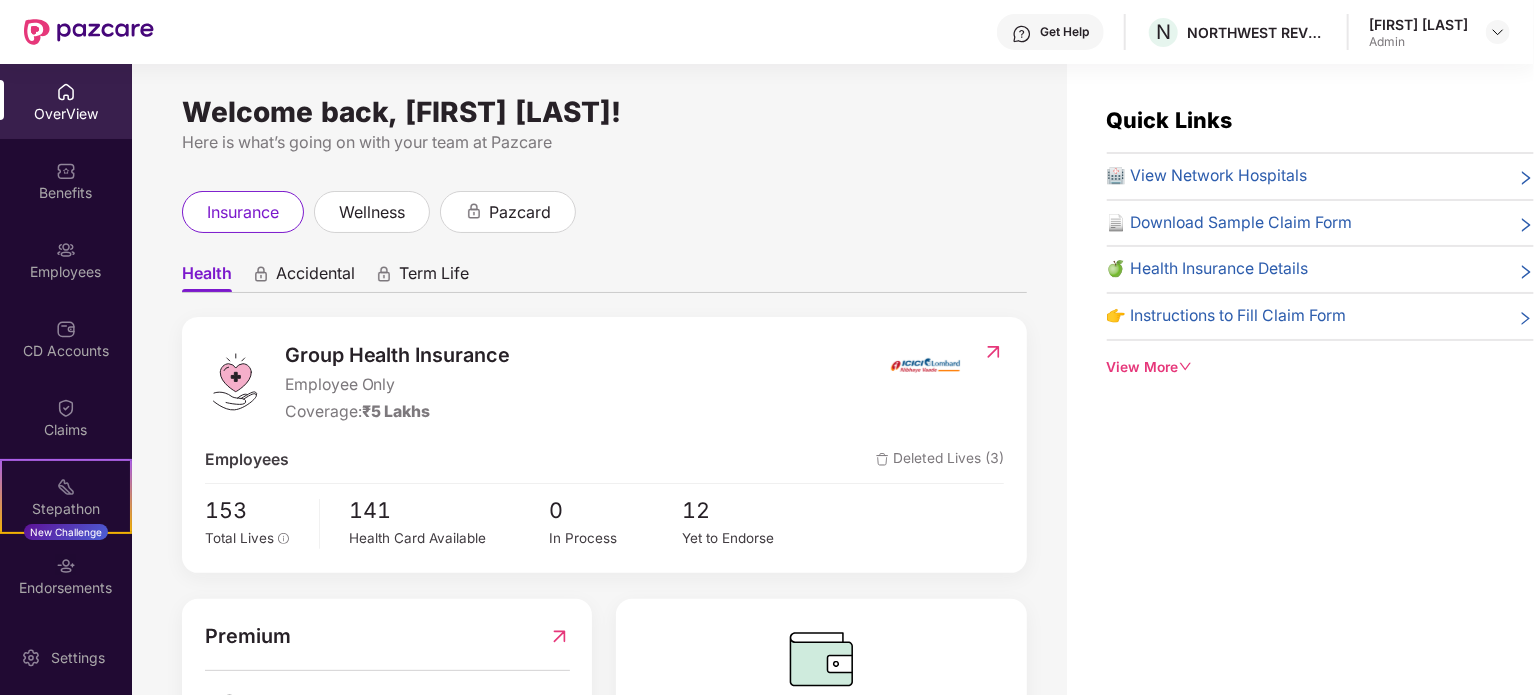 scroll, scrollTop: 100, scrollLeft: 0, axis: vertical 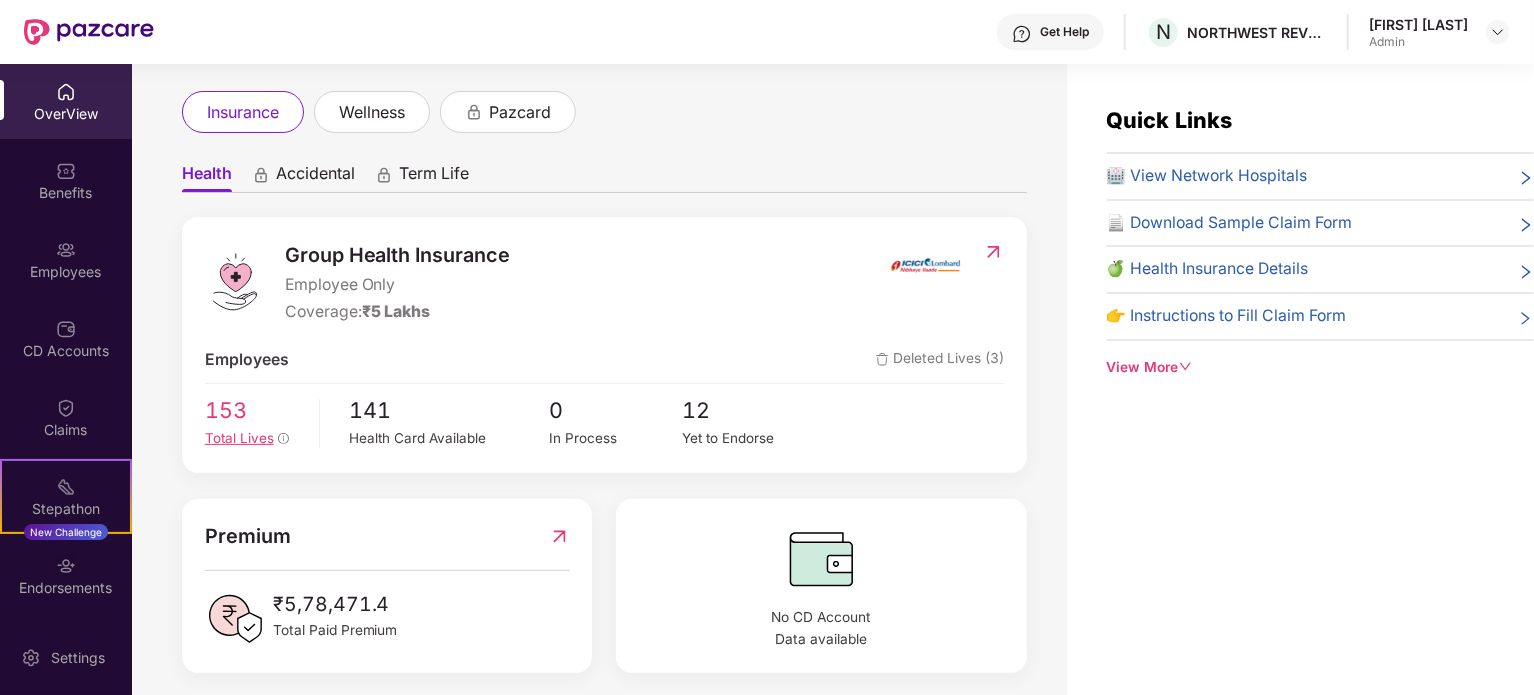 click on "Total Lives" at bounding box center [239, 438] 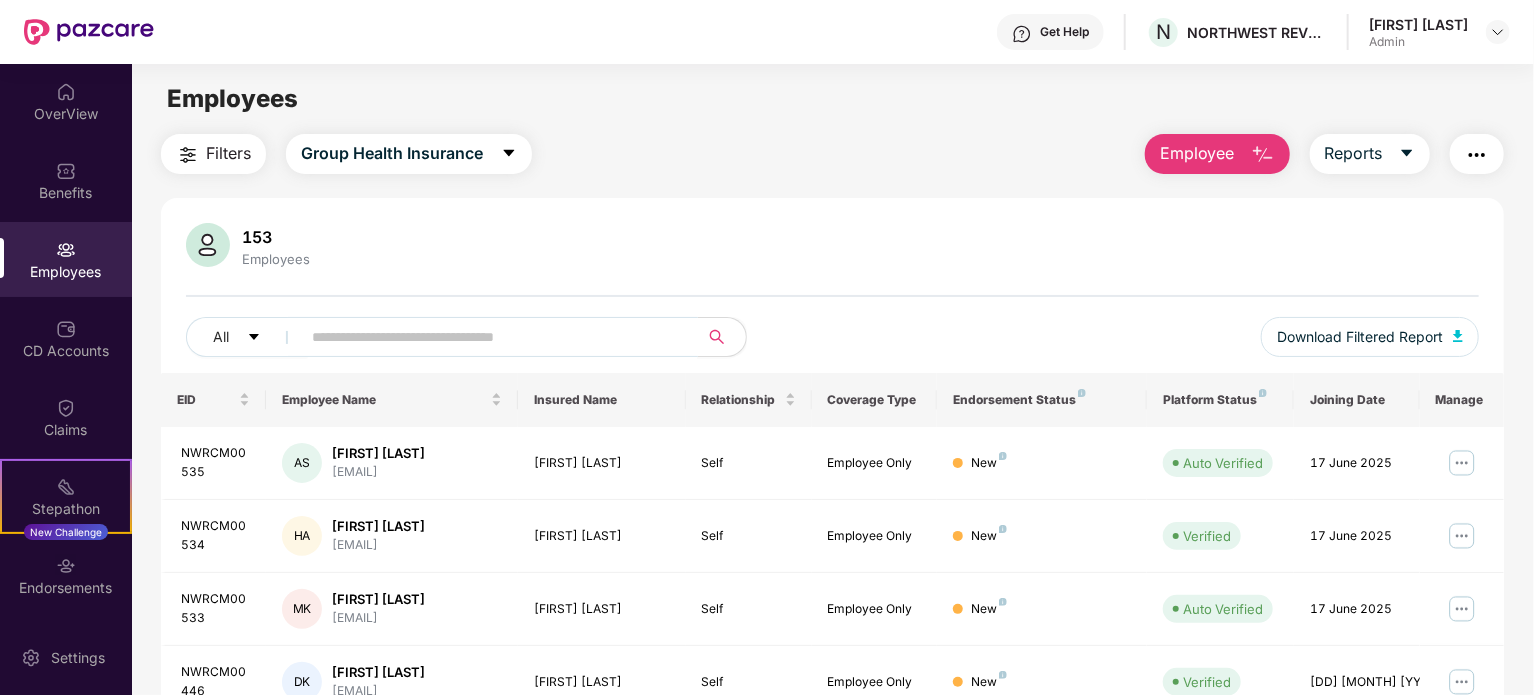 click at bounding box center [491, 337] 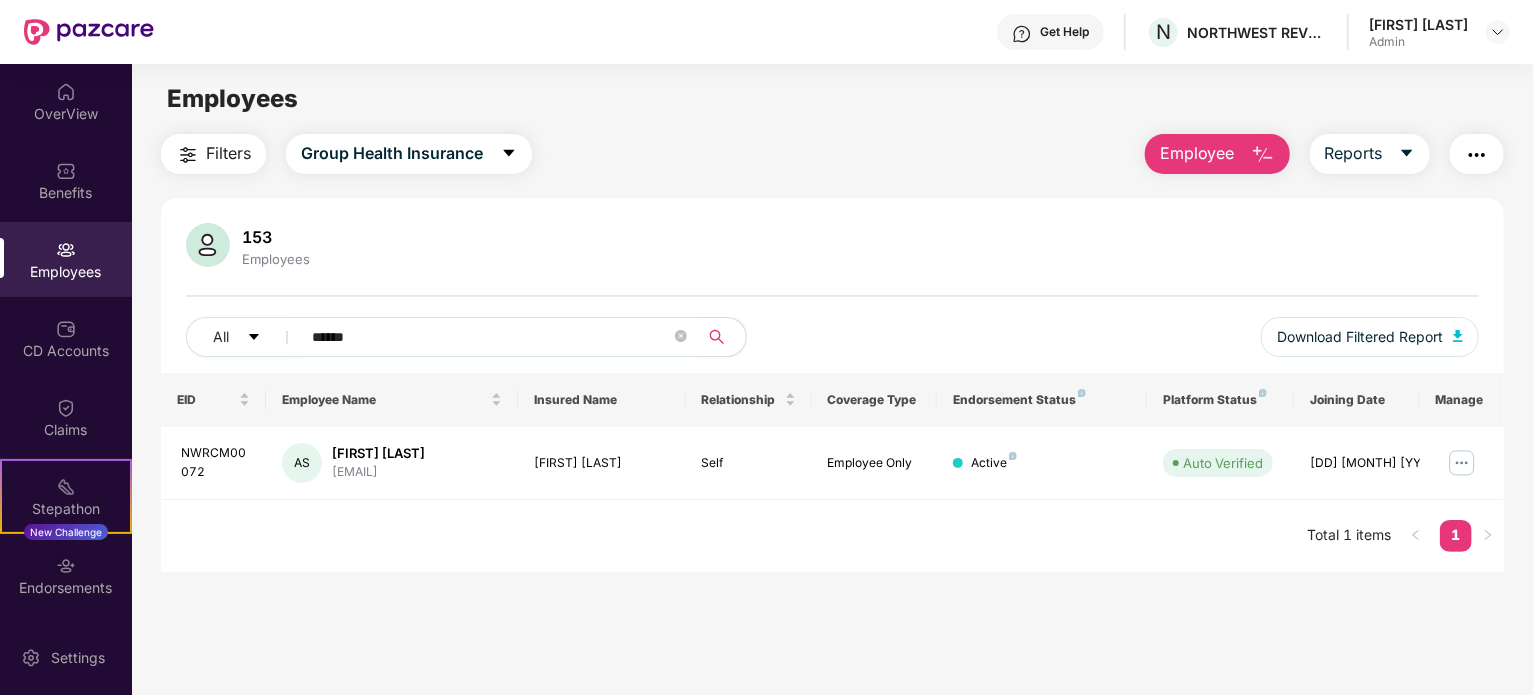 type on "******" 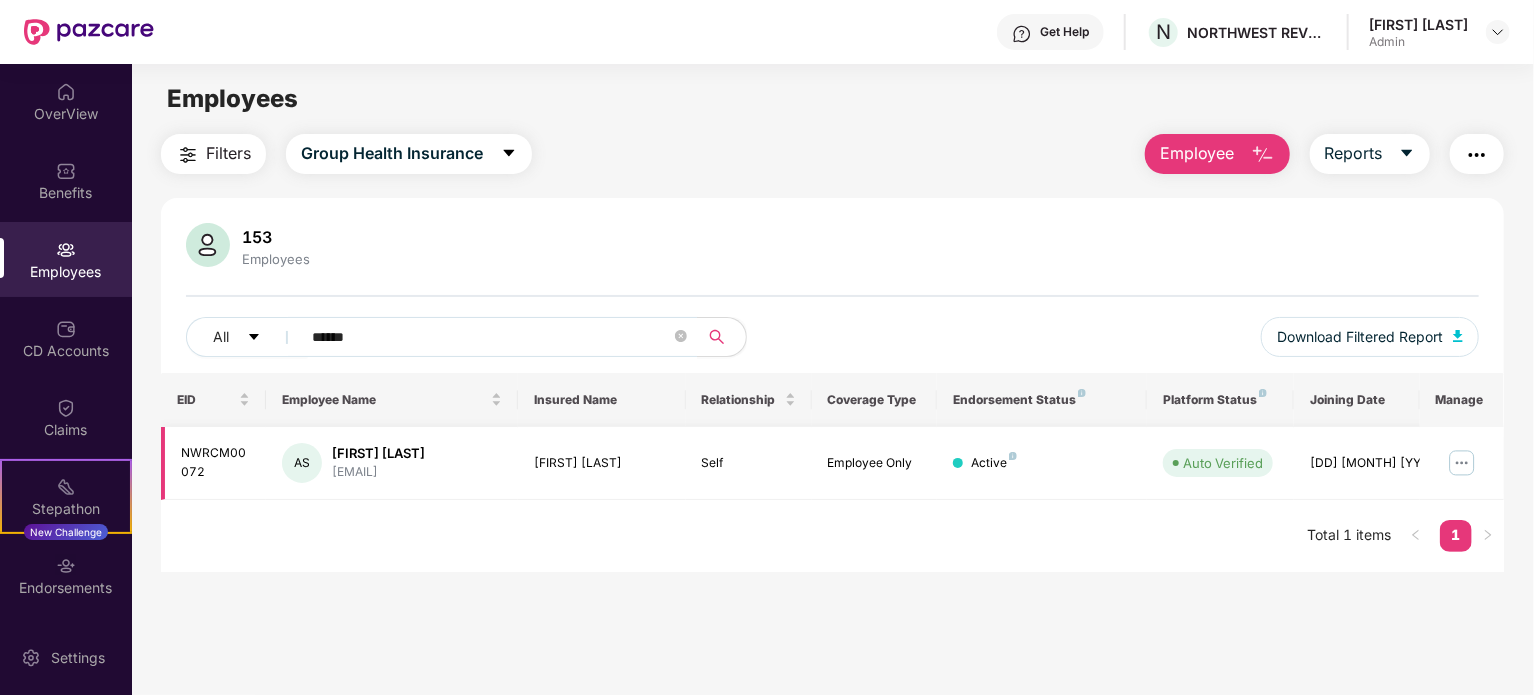 click at bounding box center [1462, 463] 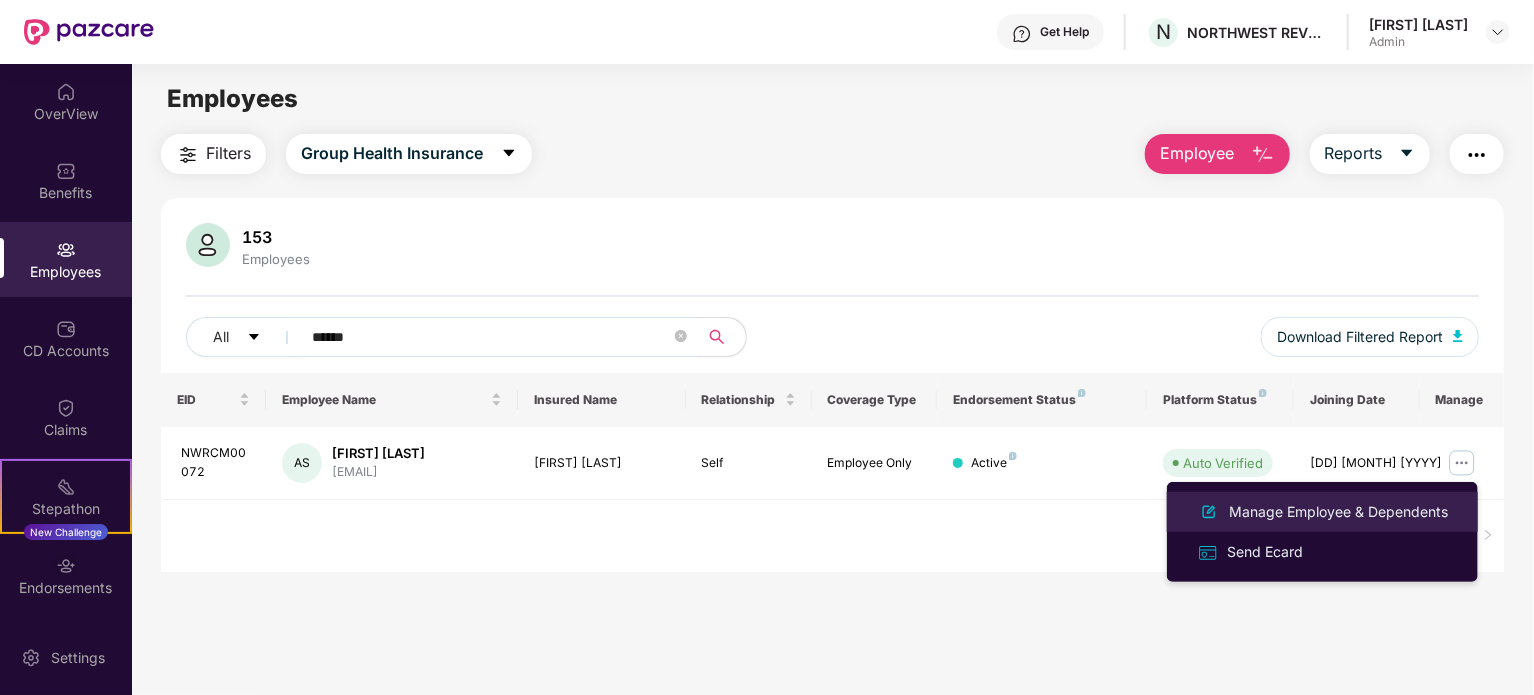 click on "Manage Employee & Dependents" at bounding box center (1338, 512) 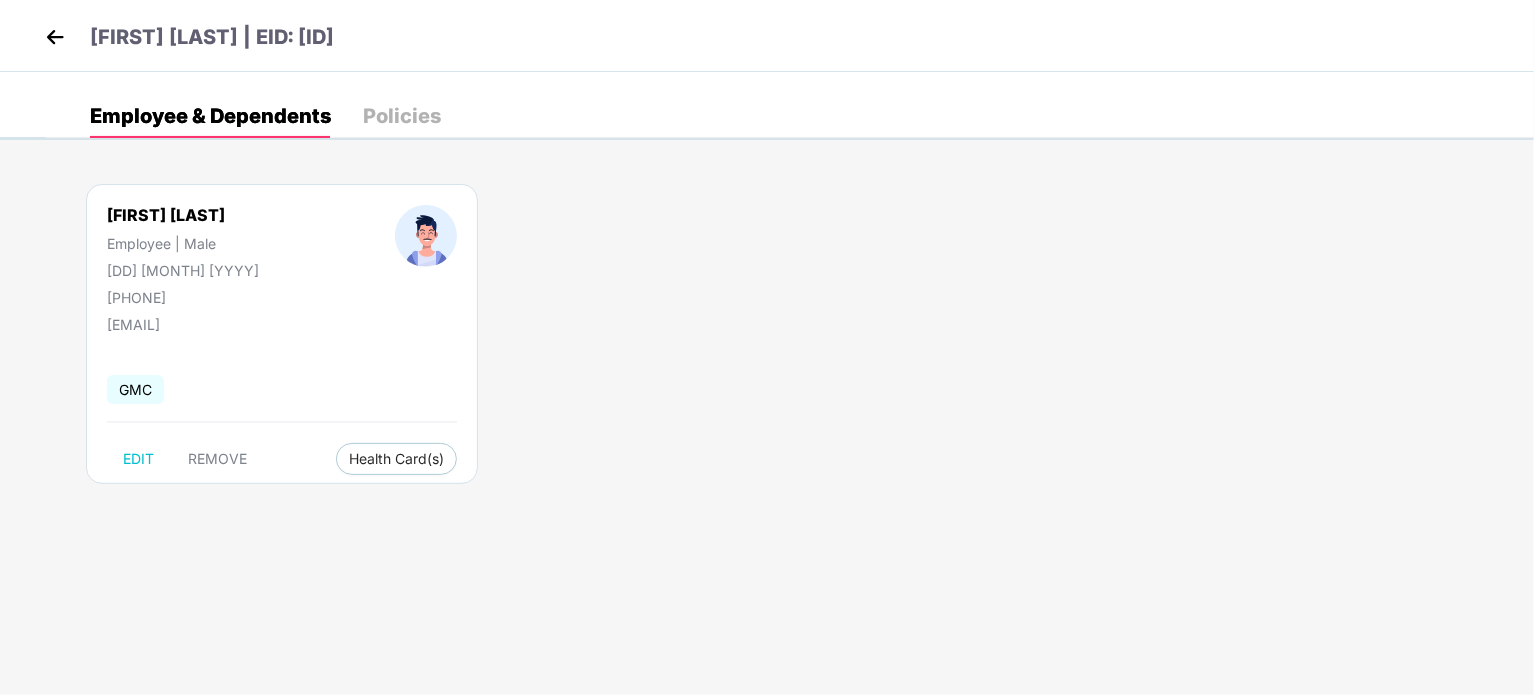 click at bounding box center [55, 37] 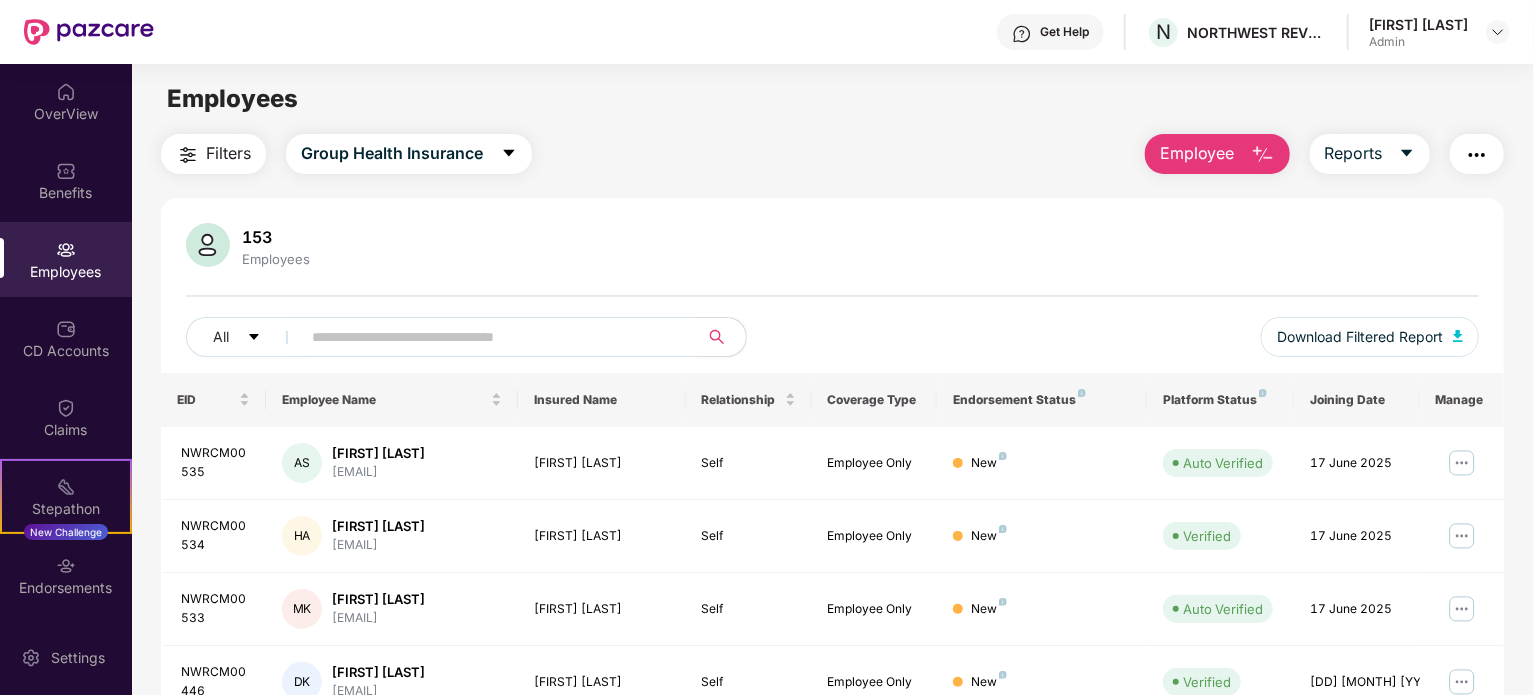 click on "Employee" at bounding box center [1197, 153] 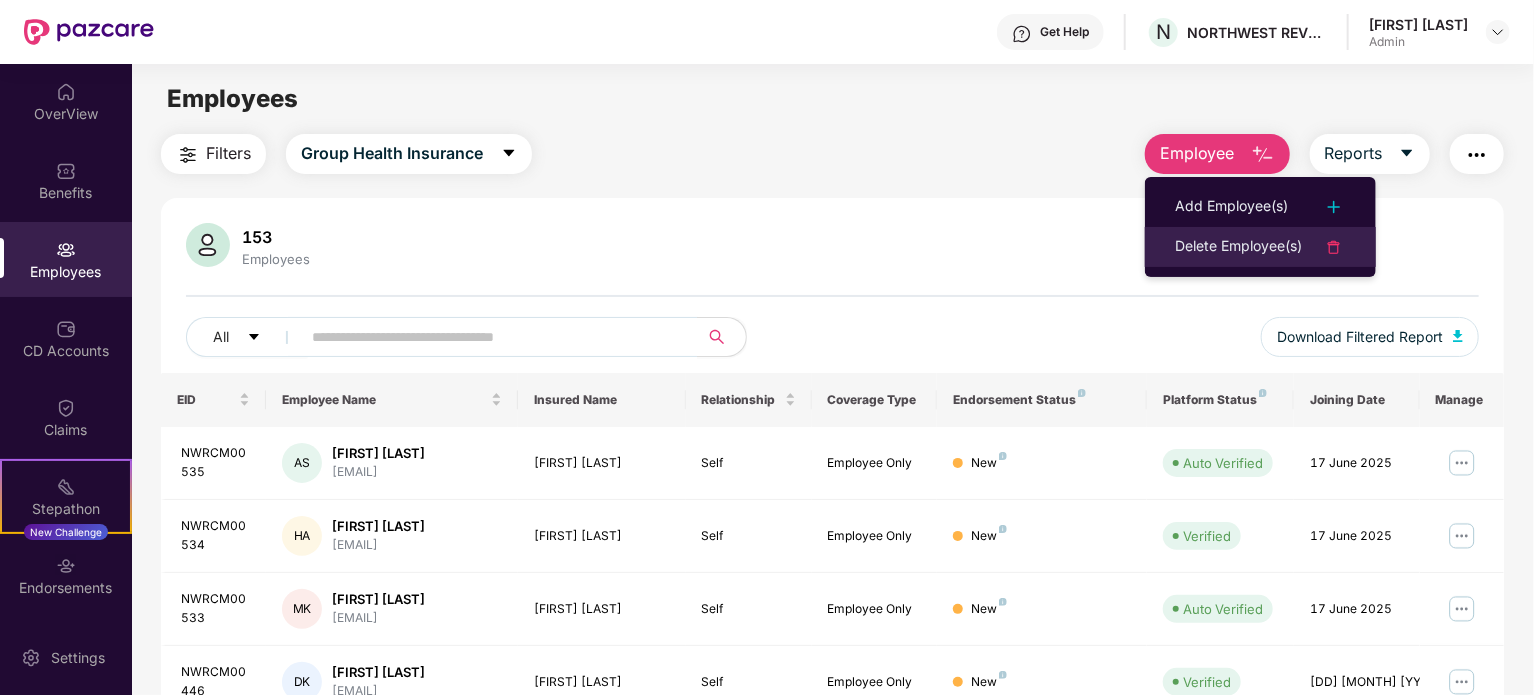 click on "Delete Employee(s)" at bounding box center [1238, 247] 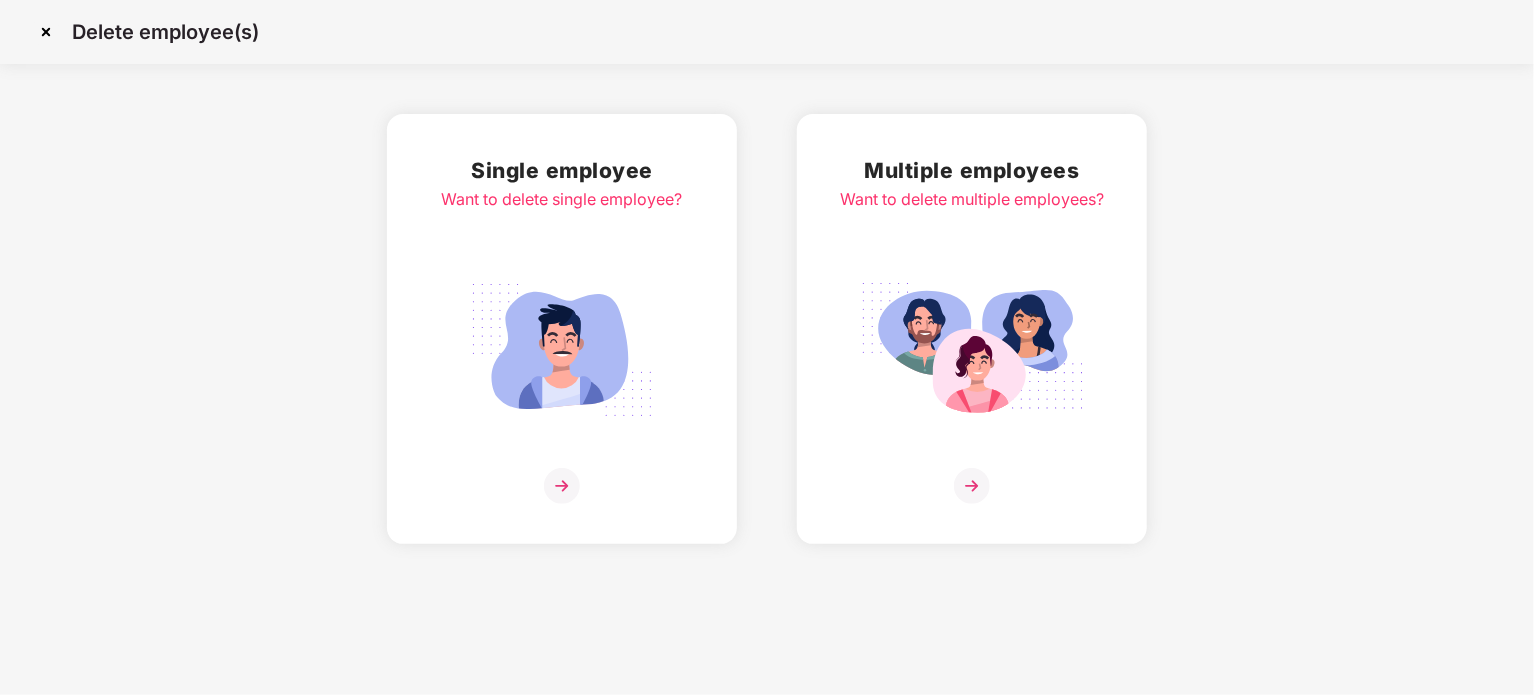 click on "Single employee Want to delete single employee?" at bounding box center [562, 329] 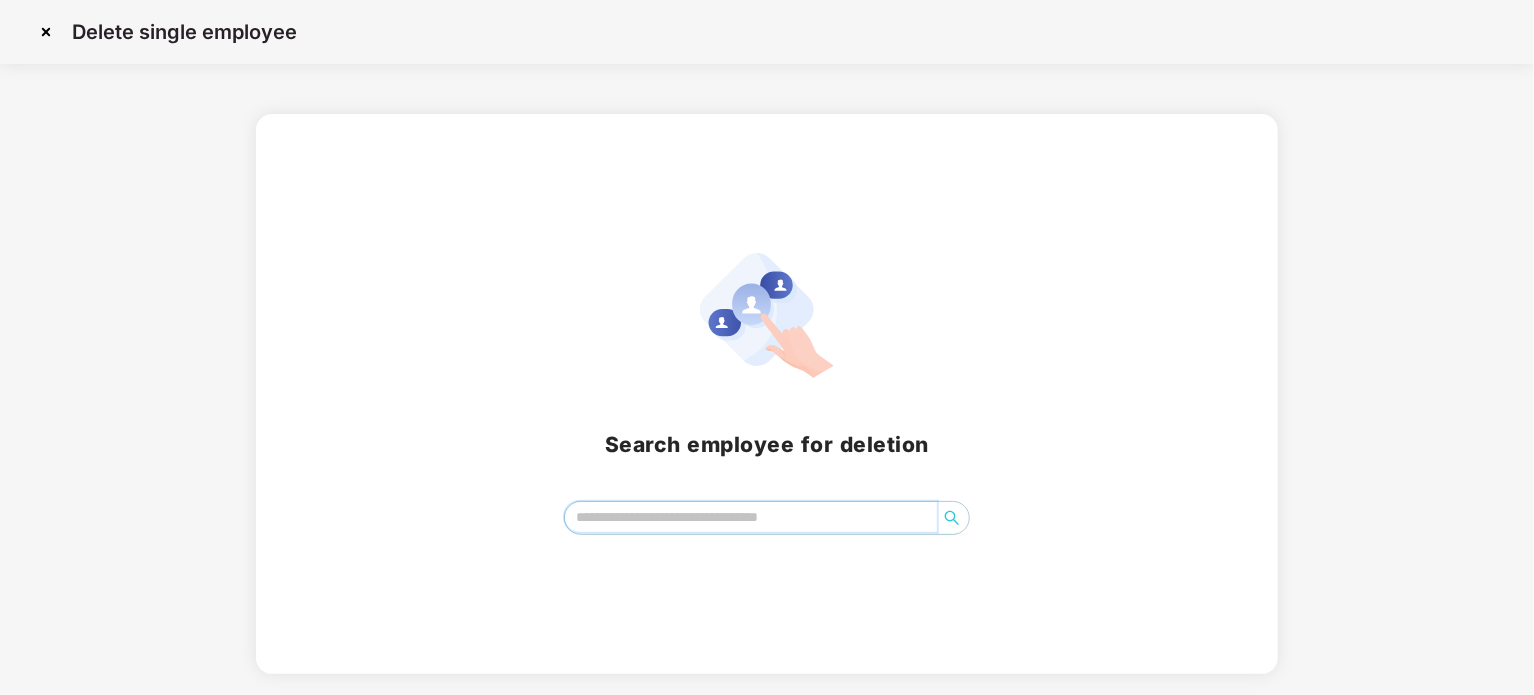 click at bounding box center [751, 517] 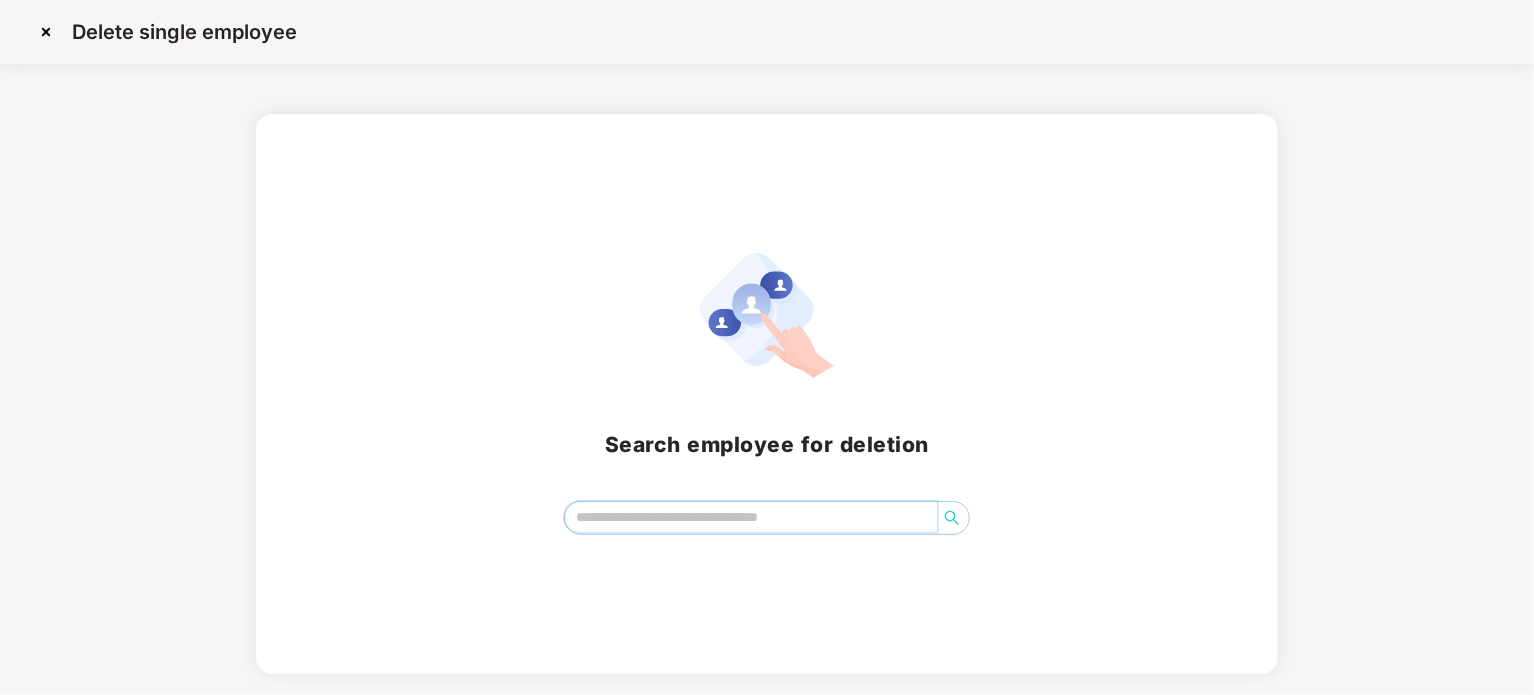 click at bounding box center [751, 517] 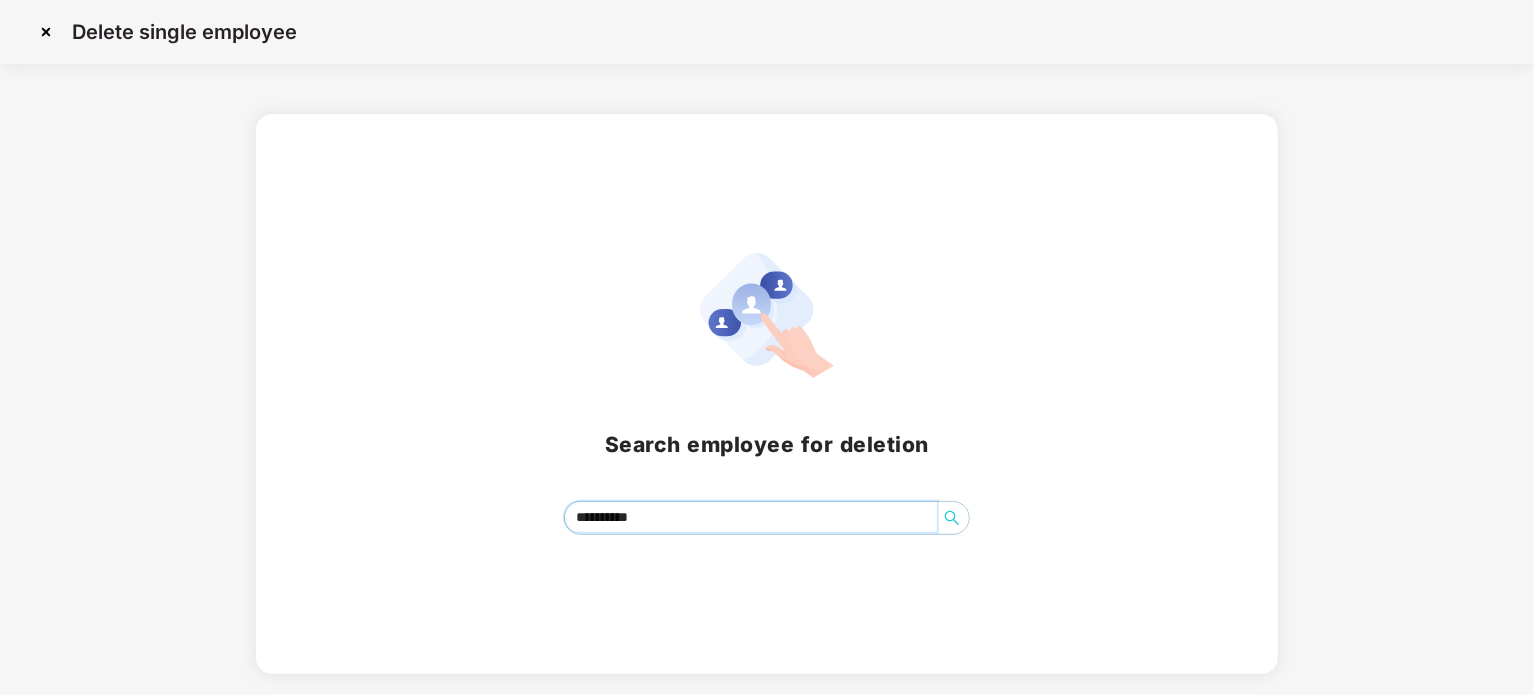 click 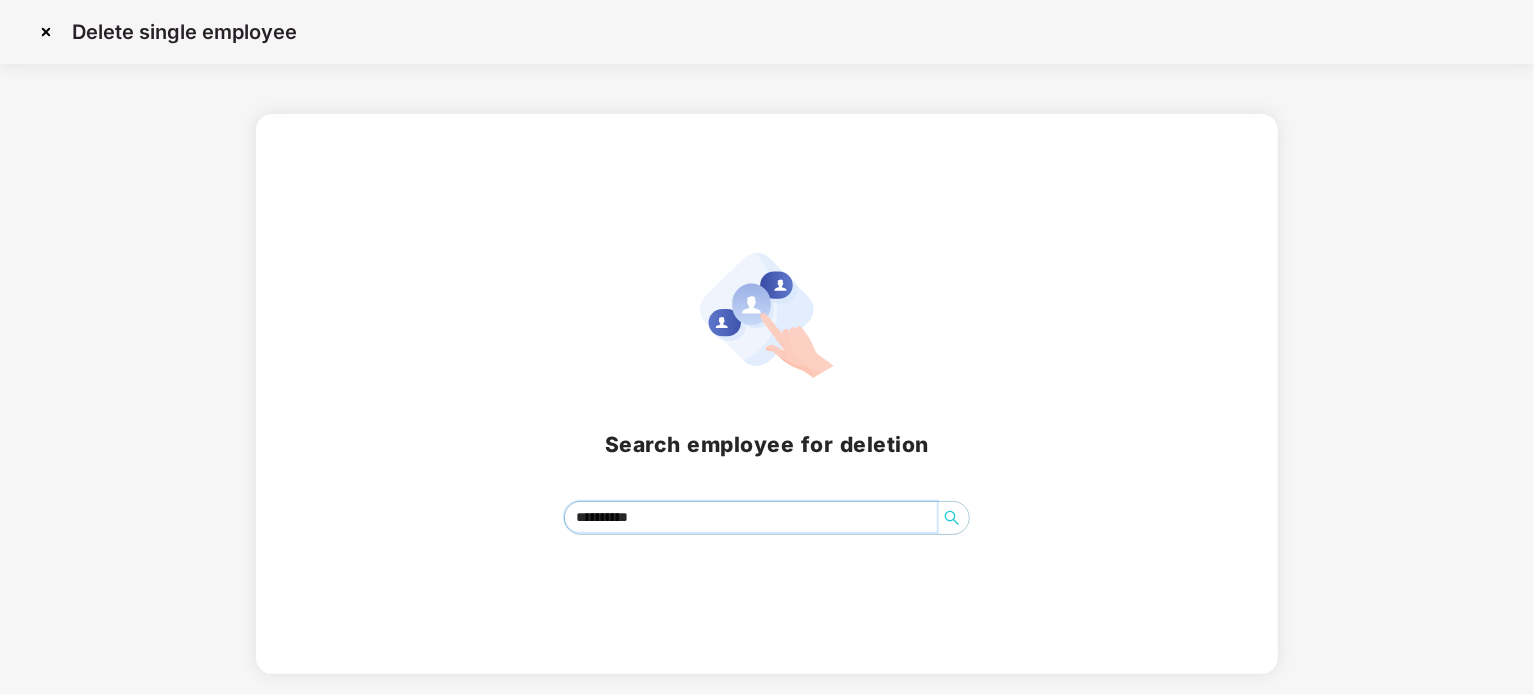 drag, startPoint x: 692, startPoint y: 528, endPoint x: 505, endPoint y: 519, distance: 187.21645 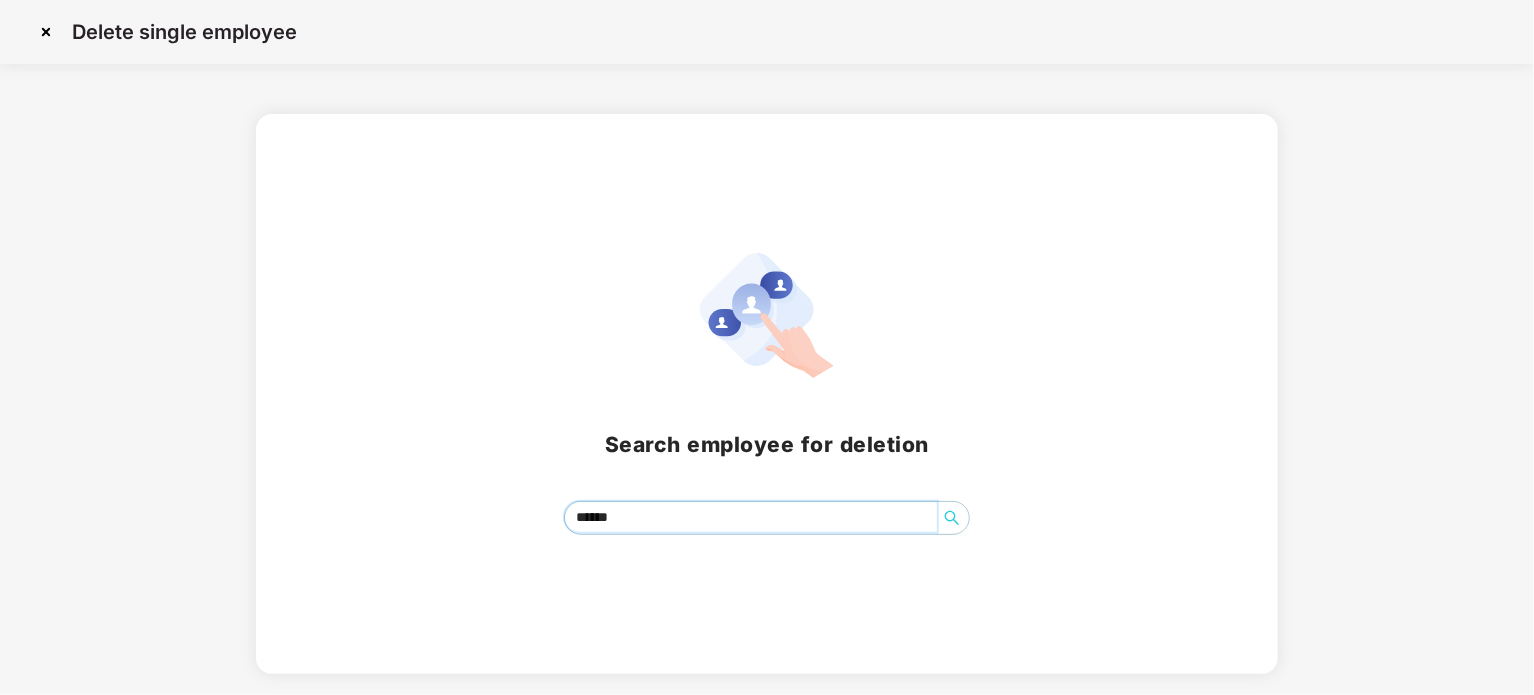 click 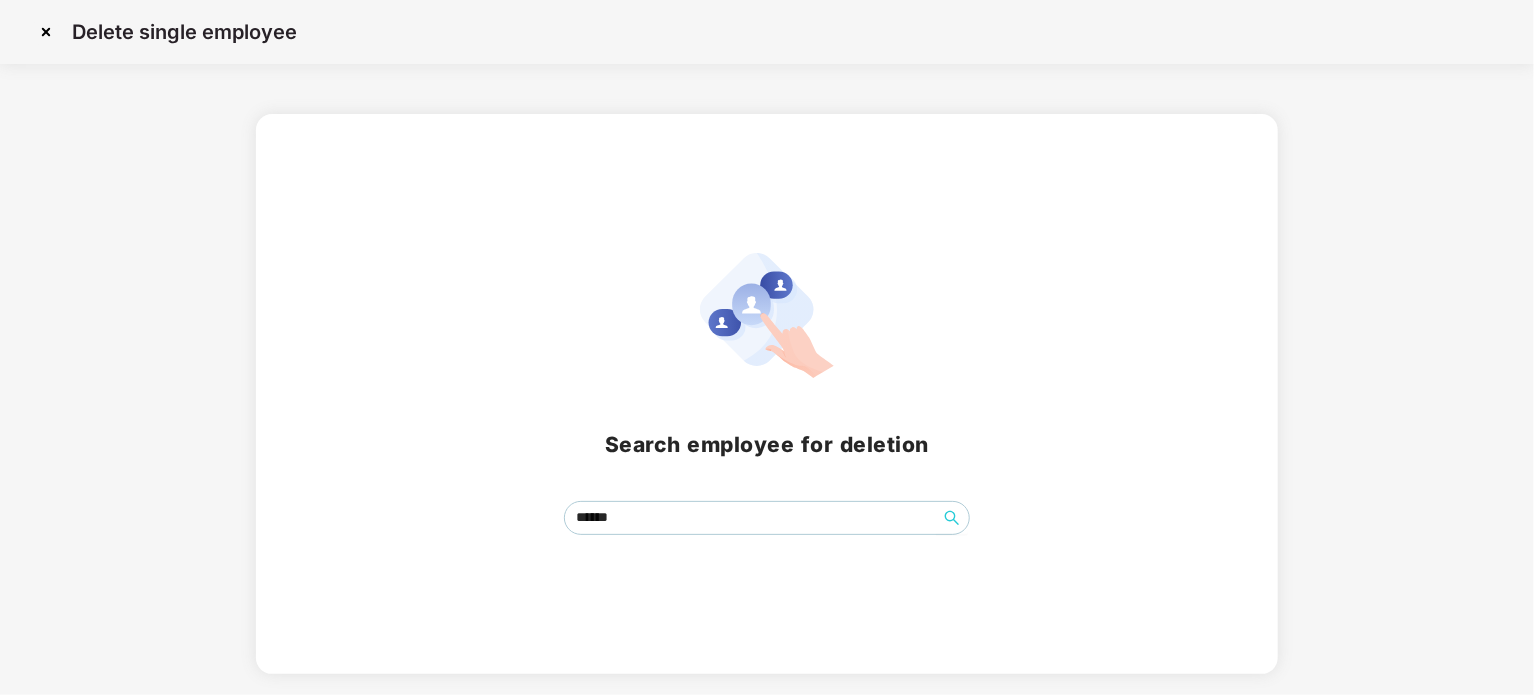 click at bounding box center (46, 32) 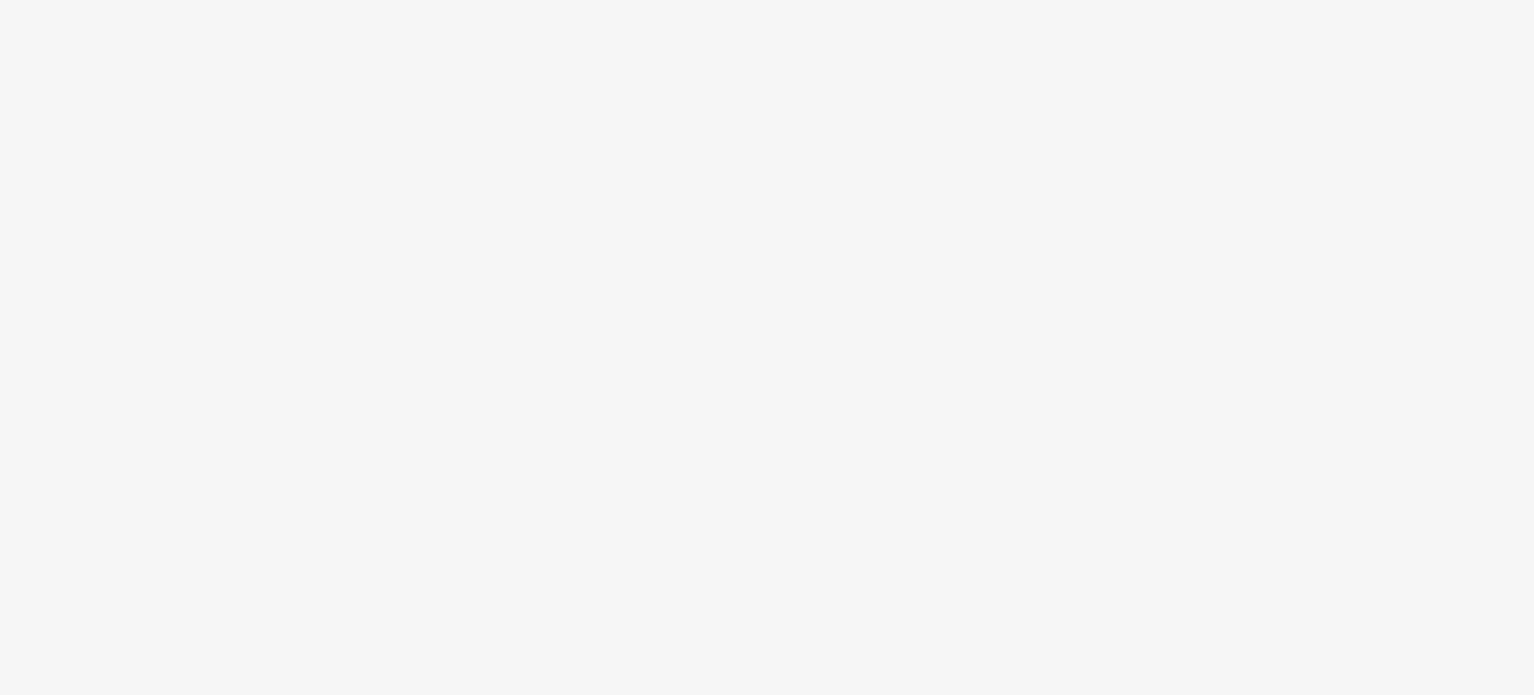 scroll, scrollTop: 0, scrollLeft: 0, axis: both 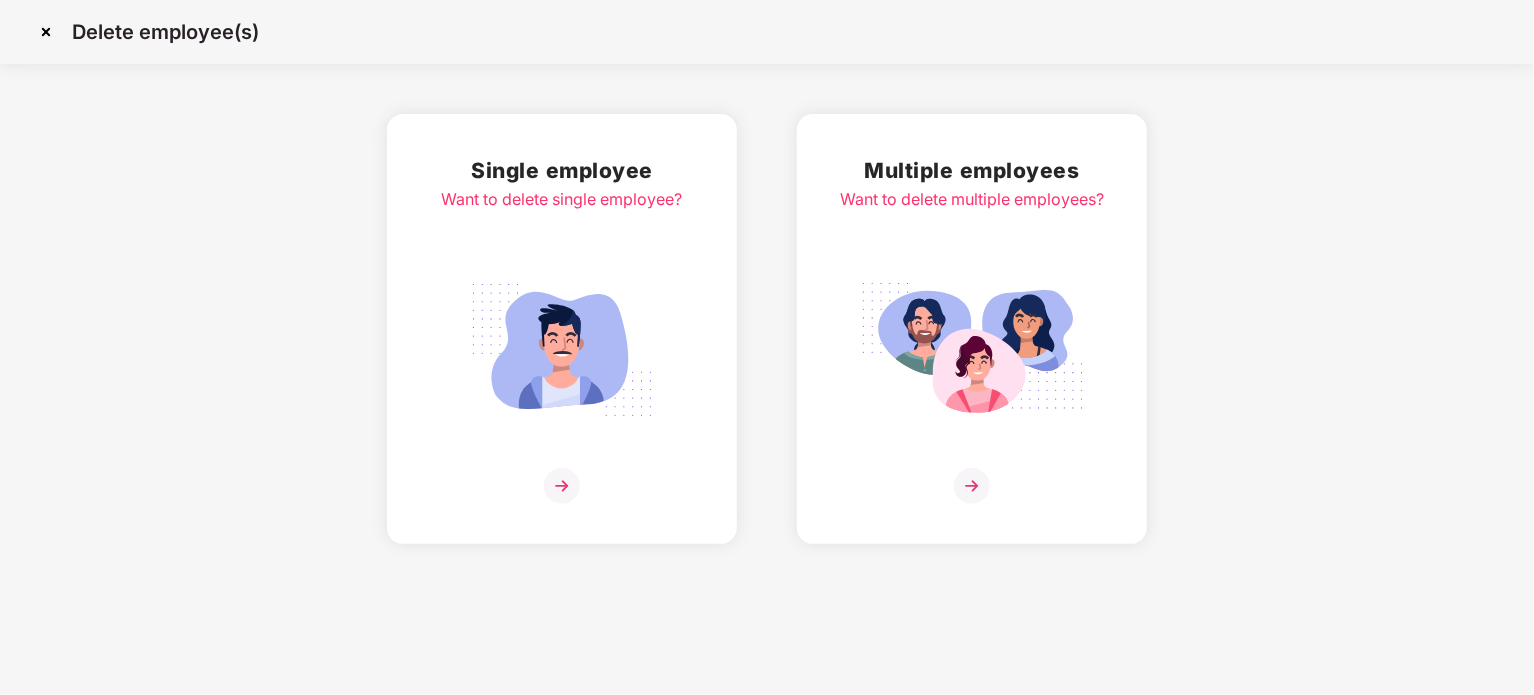 click at bounding box center [562, 486] 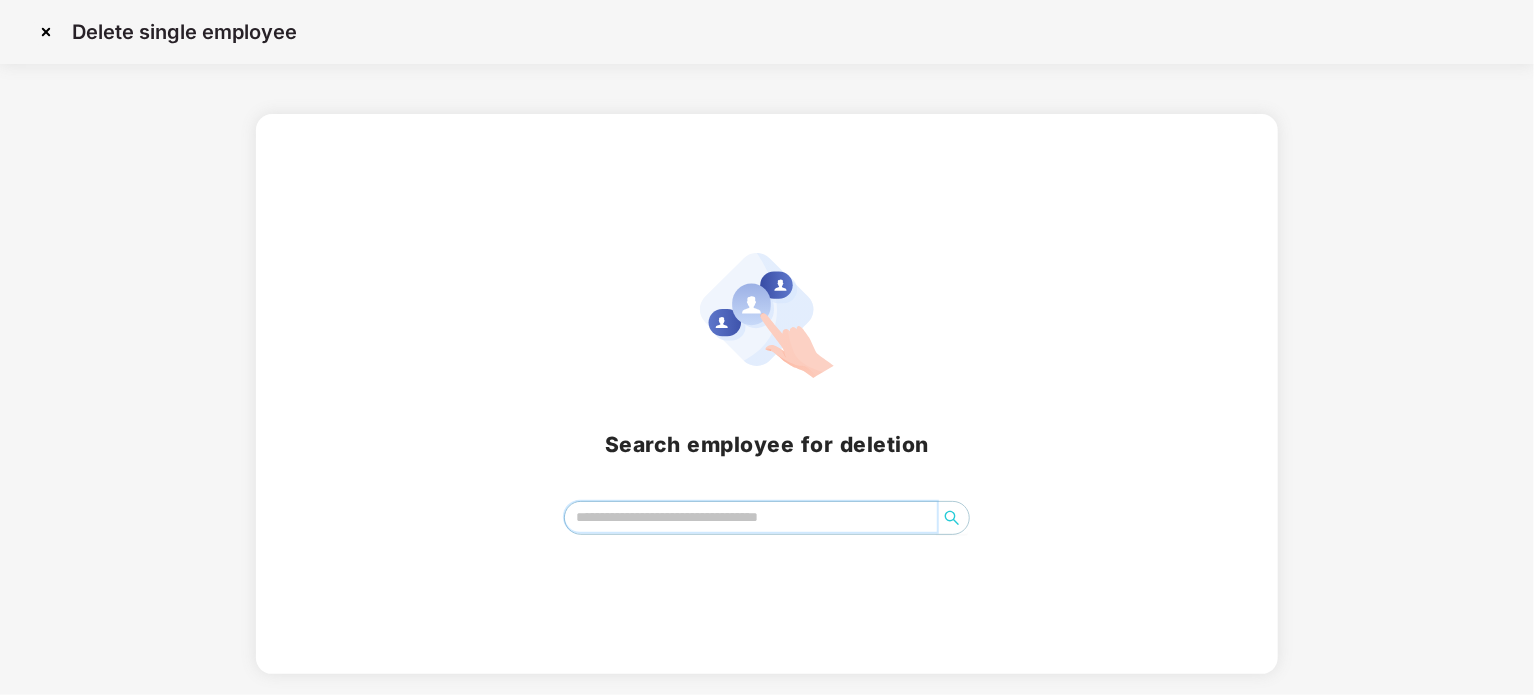 click at bounding box center [751, 517] 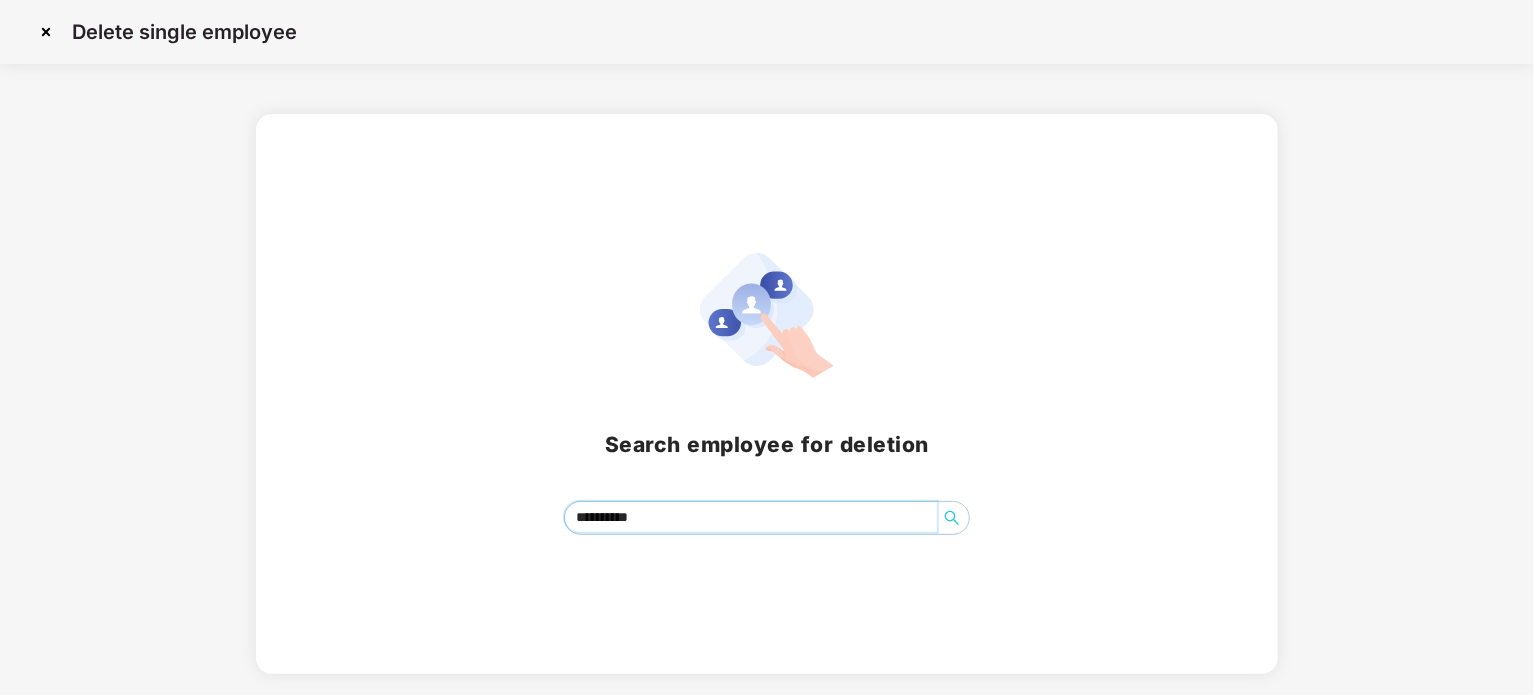 click 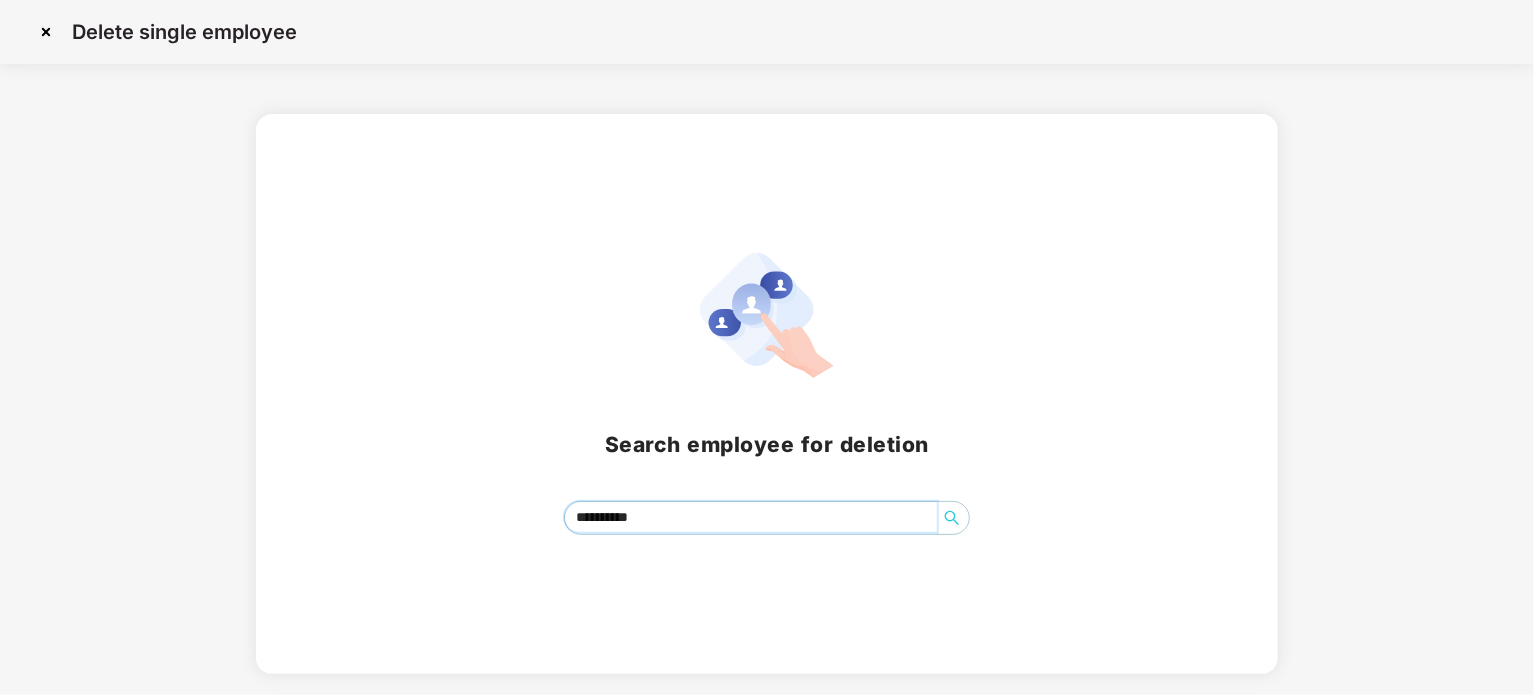 drag, startPoint x: 675, startPoint y: 516, endPoint x: 506, endPoint y: 516, distance: 169 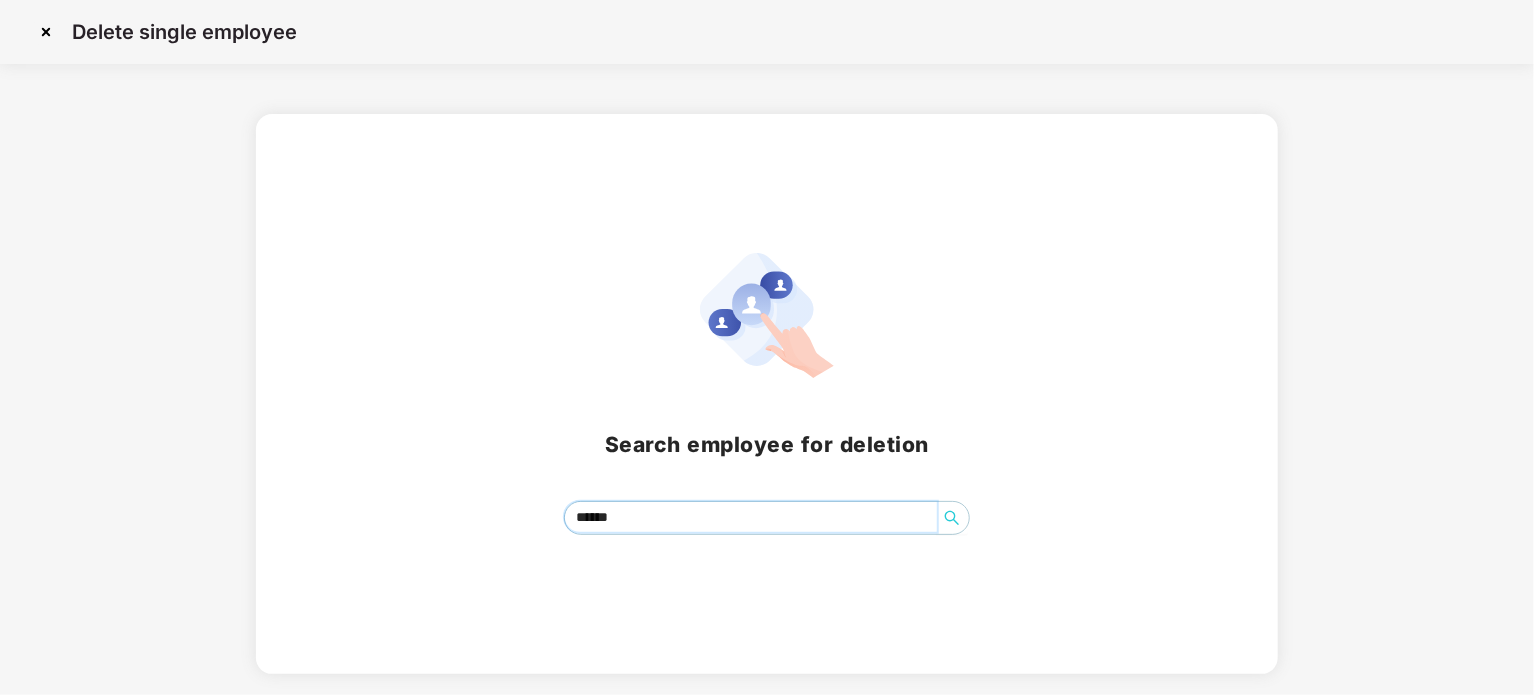 type on "******" 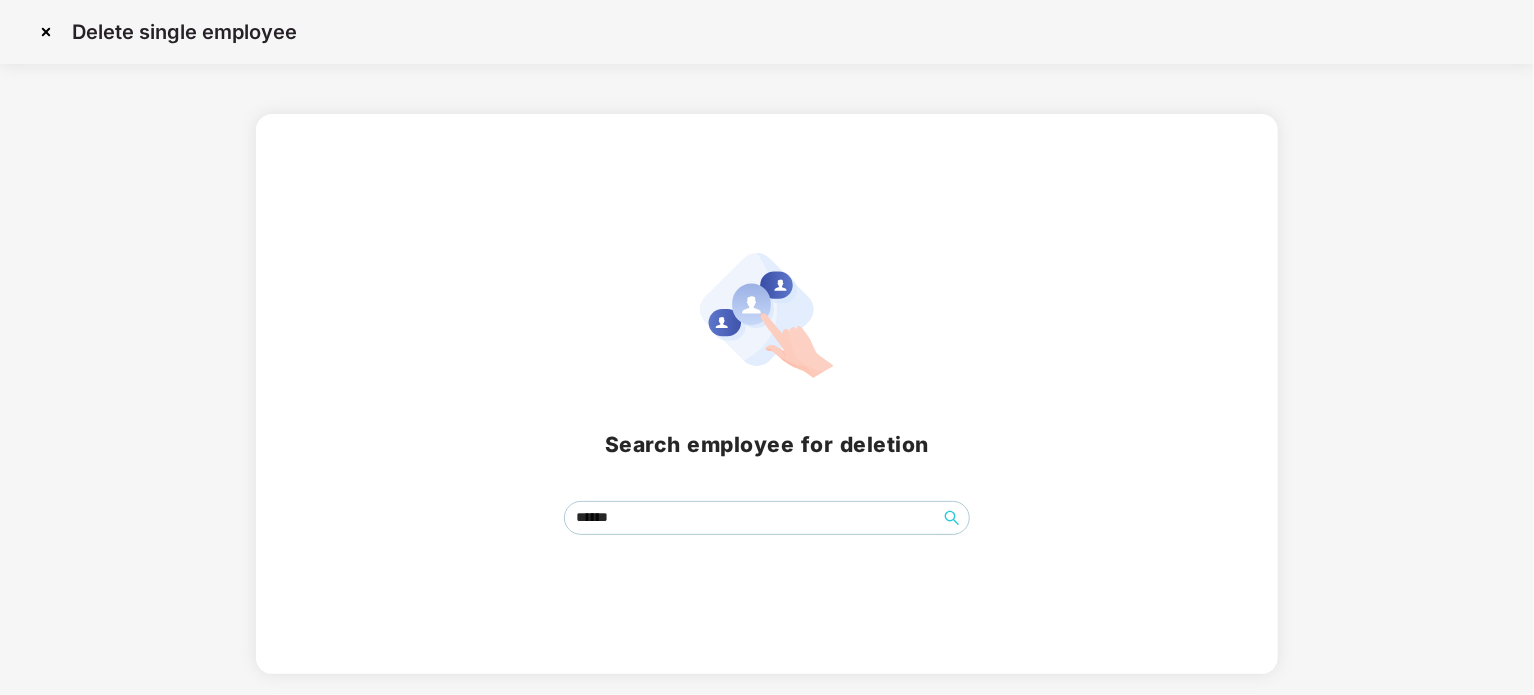click at bounding box center (46, 32) 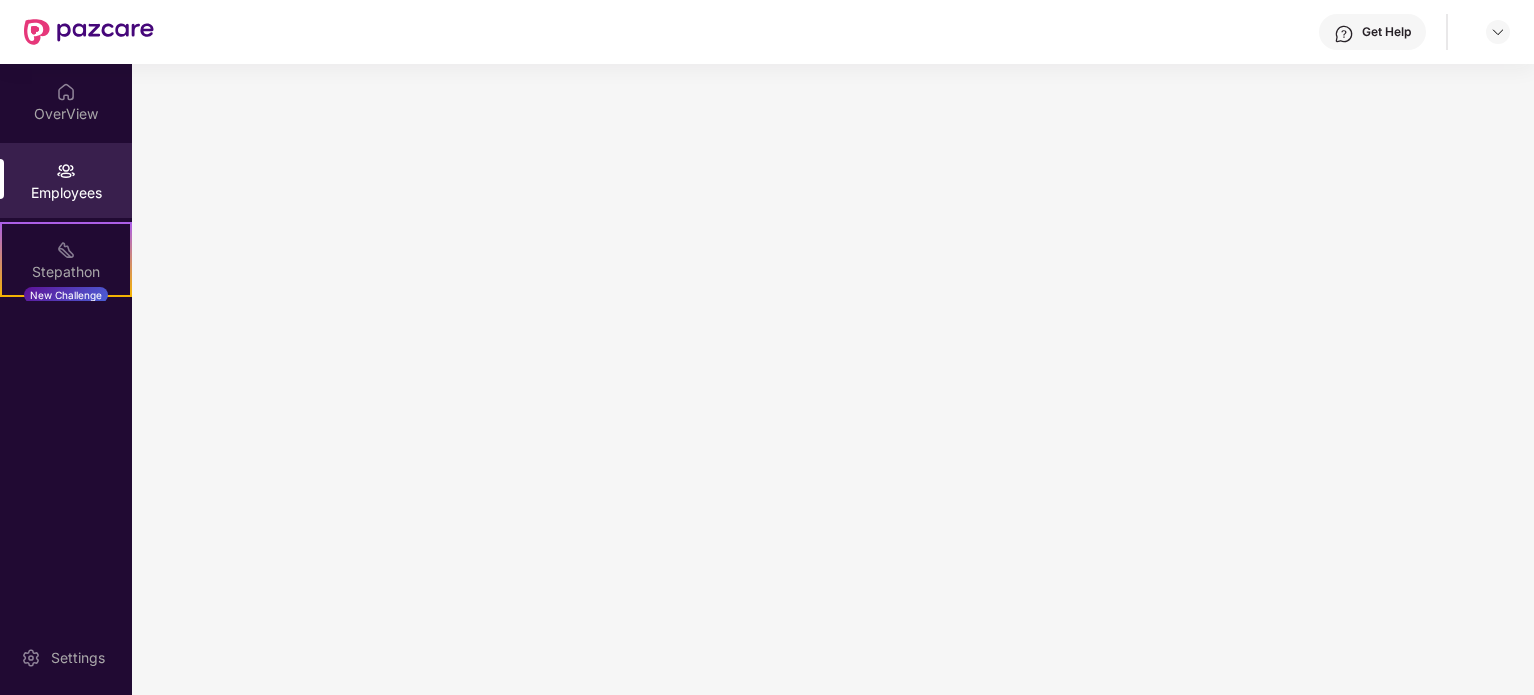 scroll, scrollTop: 0, scrollLeft: 0, axis: both 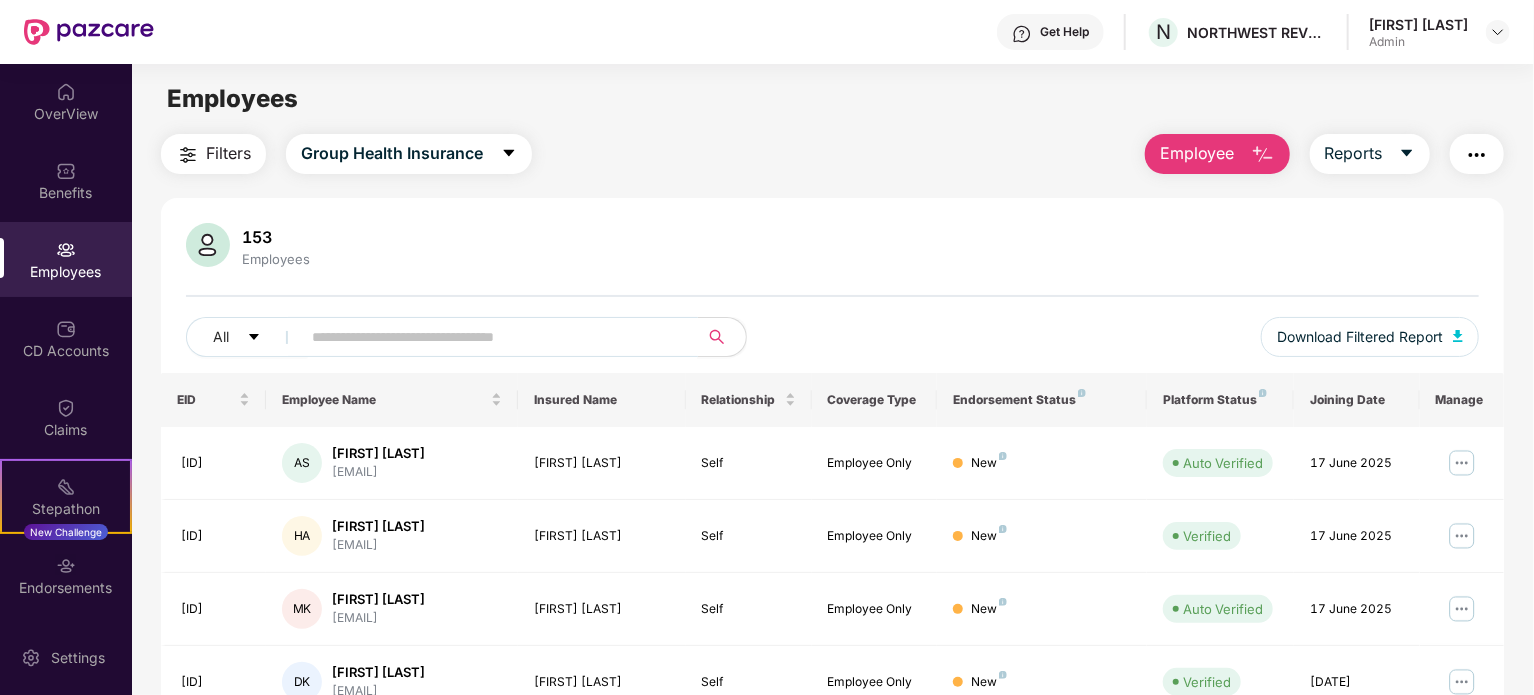 click at bounding box center [491, 337] 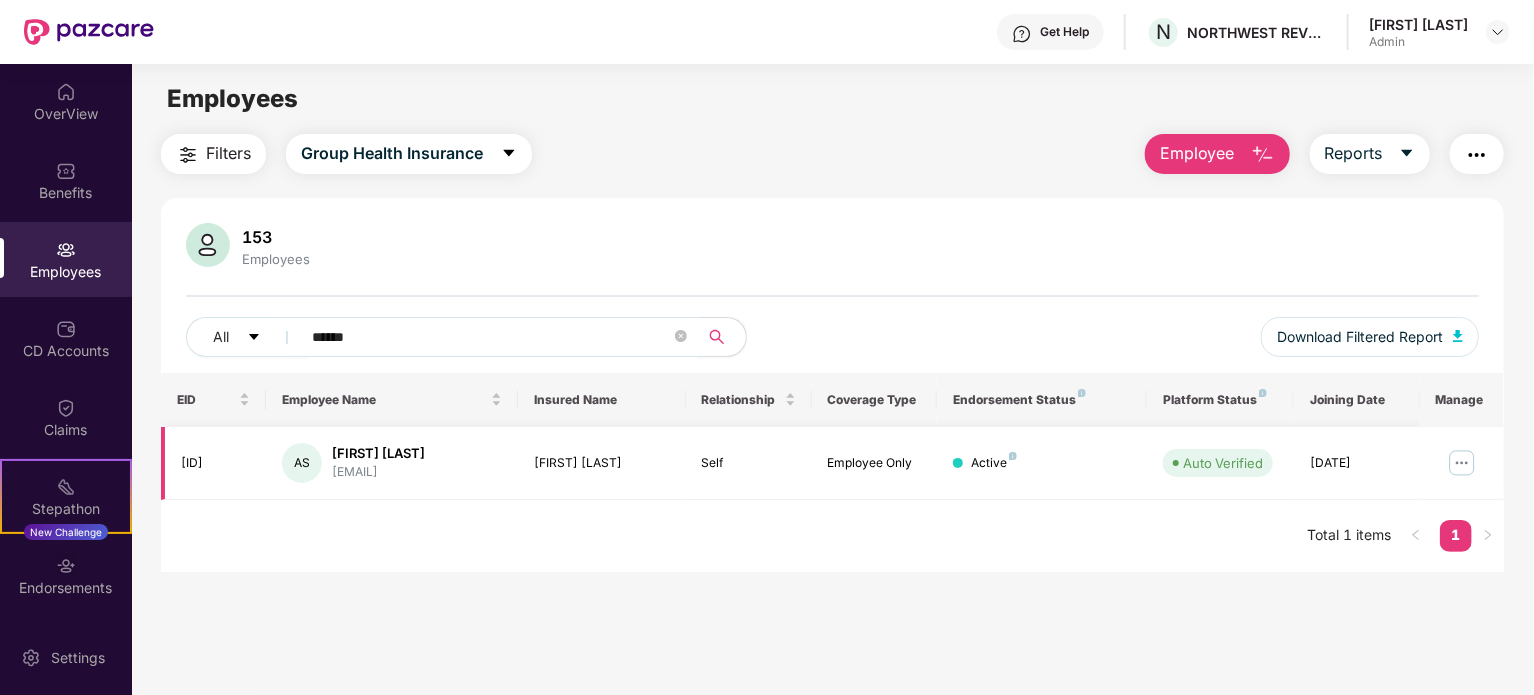 type on "******" 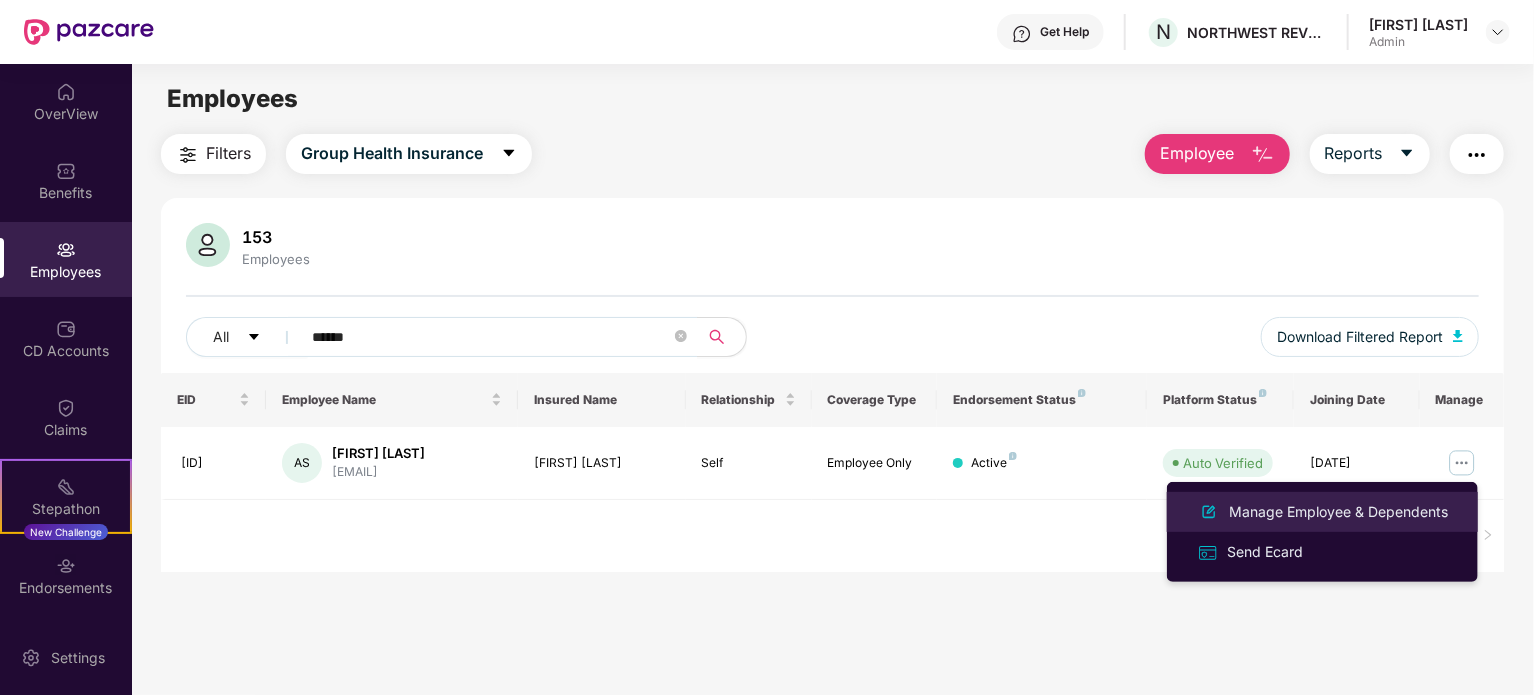 click on "Manage Employee & Dependents" at bounding box center [1338, 512] 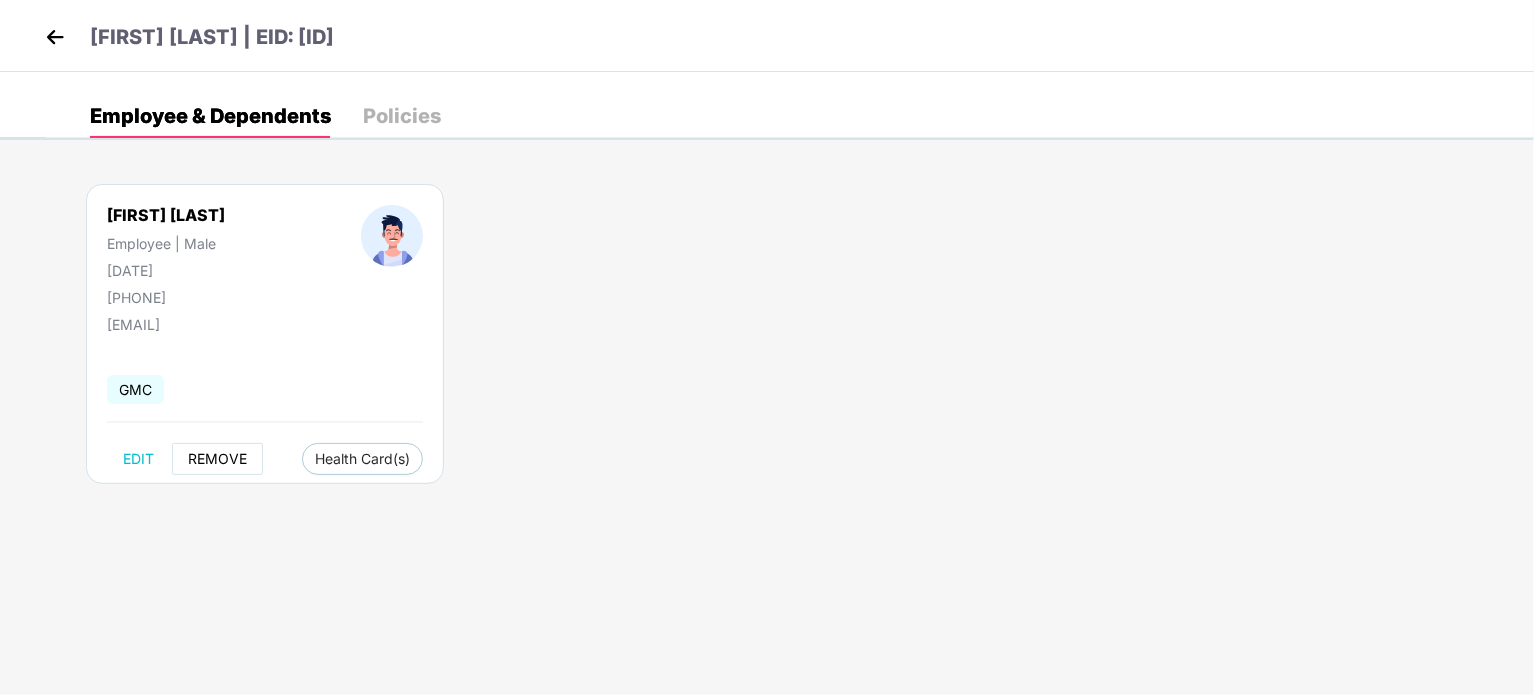 click on "REMOVE" at bounding box center [217, 459] 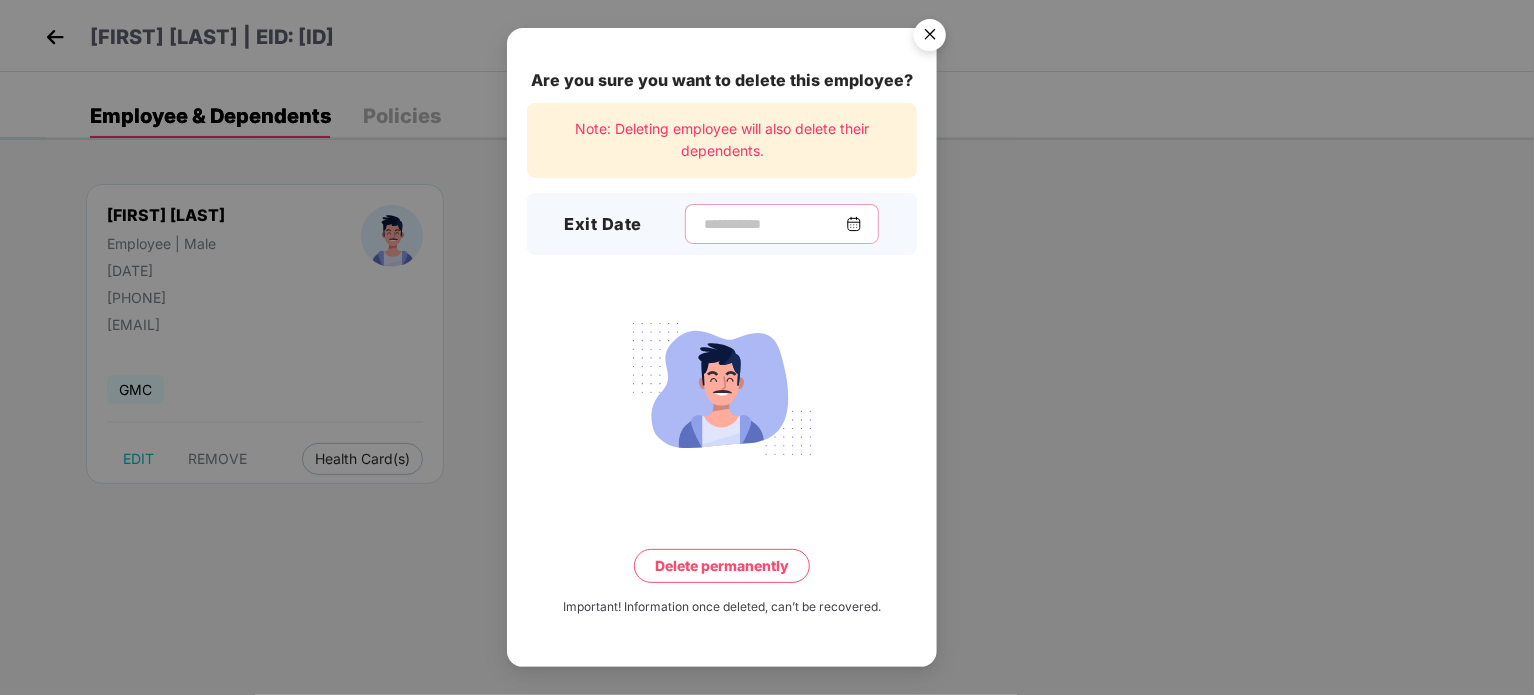 click at bounding box center (774, 224) 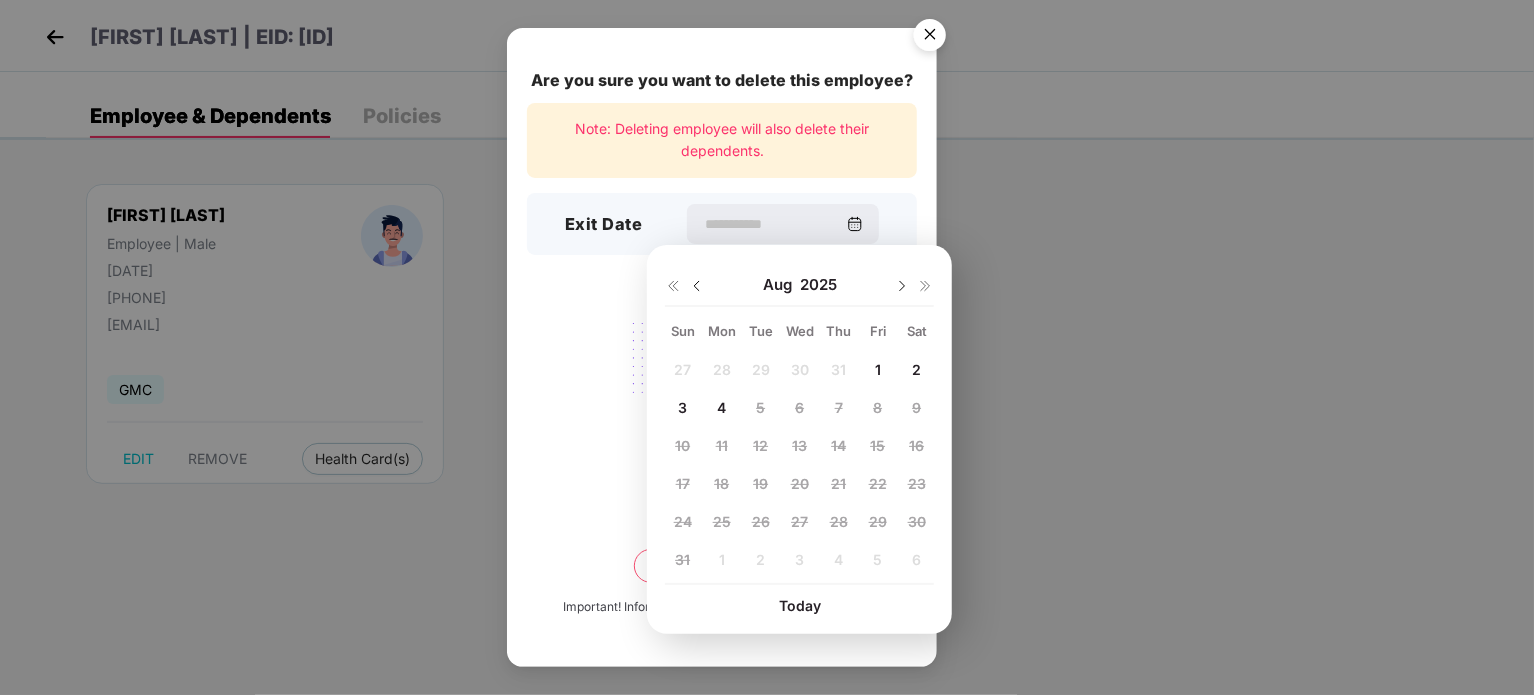 click on "1" at bounding box center (878, 370) 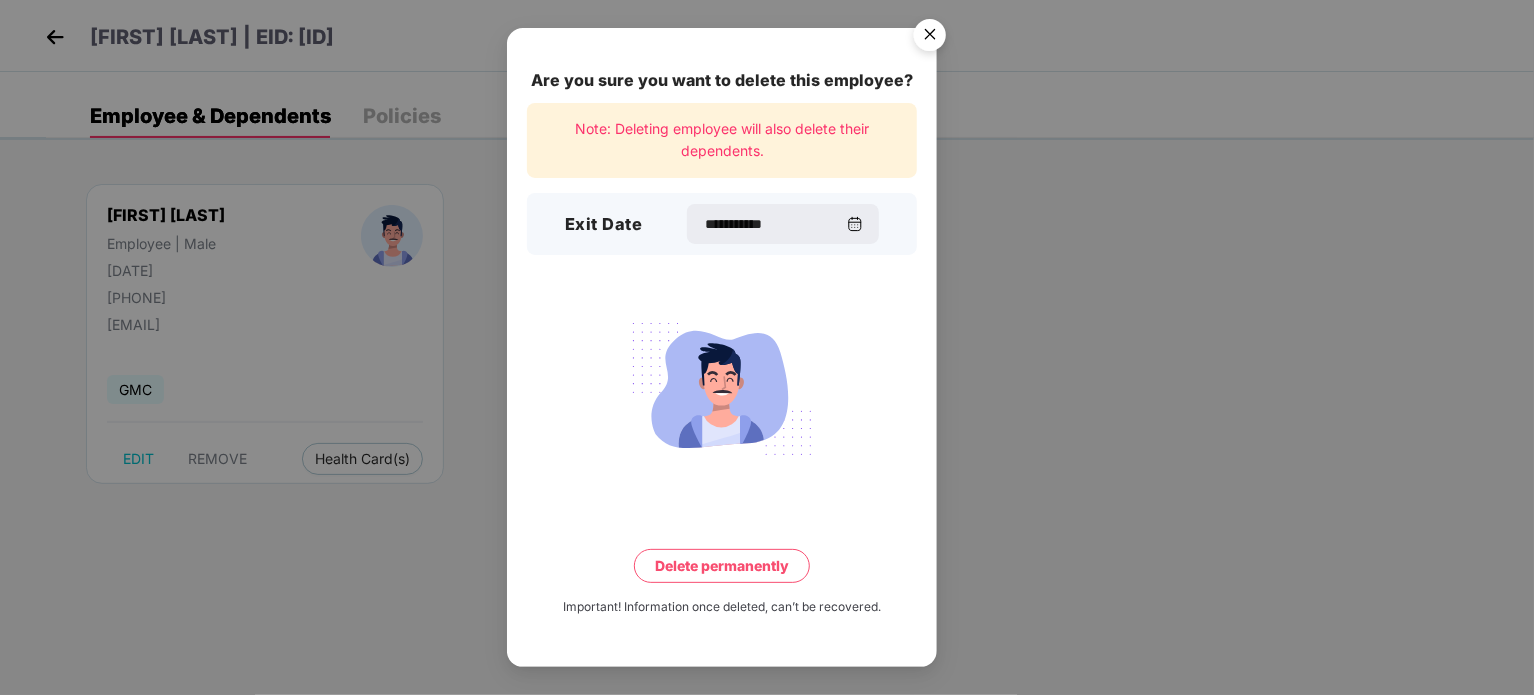 click on "Delete permanently" at bounding box center [722, 566] 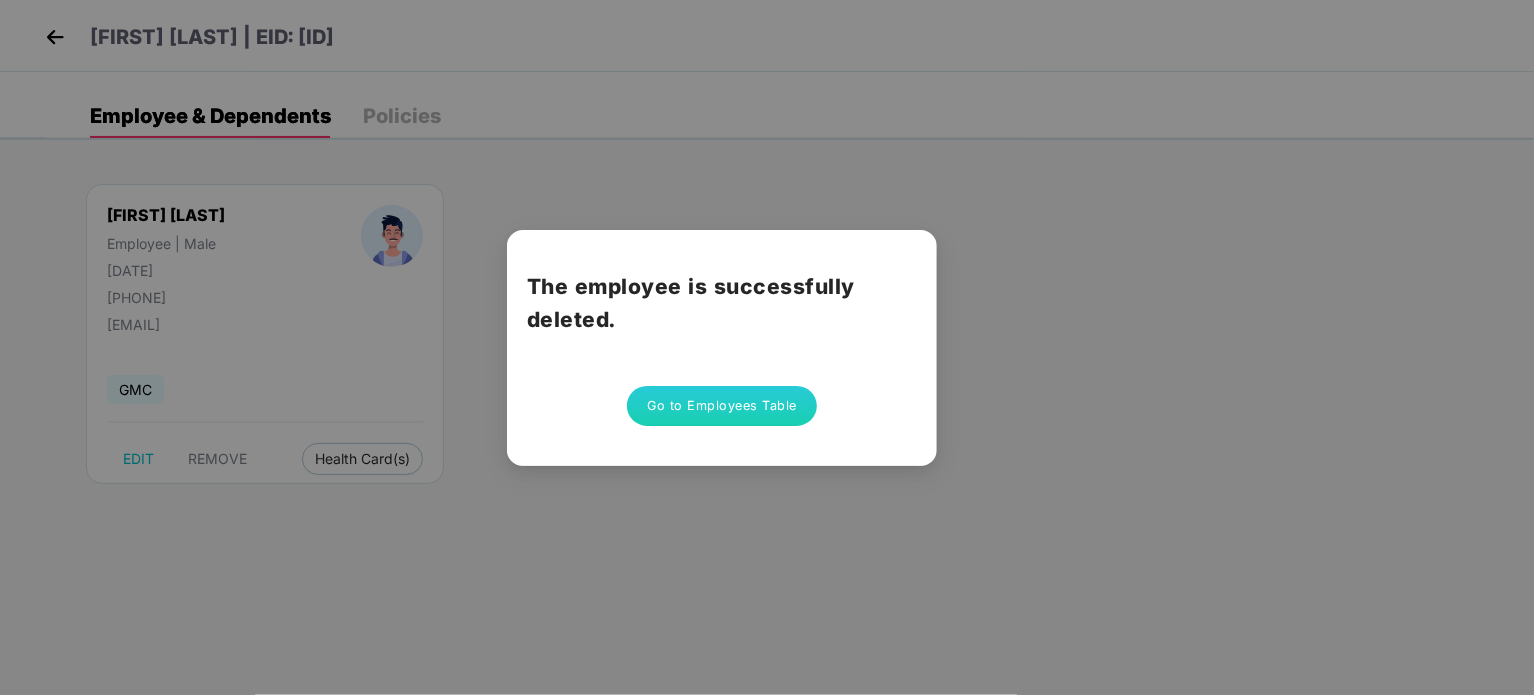 click on "Go to Employees Table" at bounding box center [722, 406] 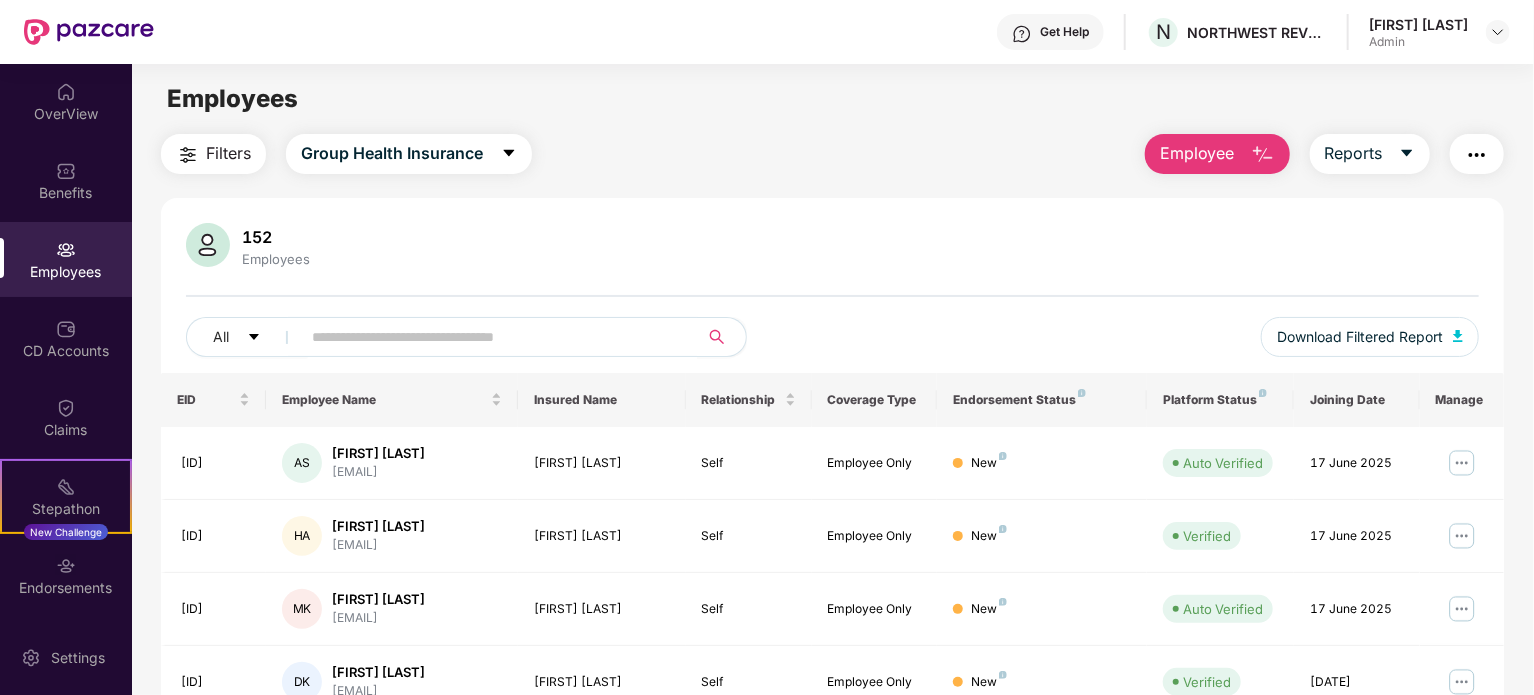 scroll, scrollTop: 100, scrollLeft: 0, axis: vertical 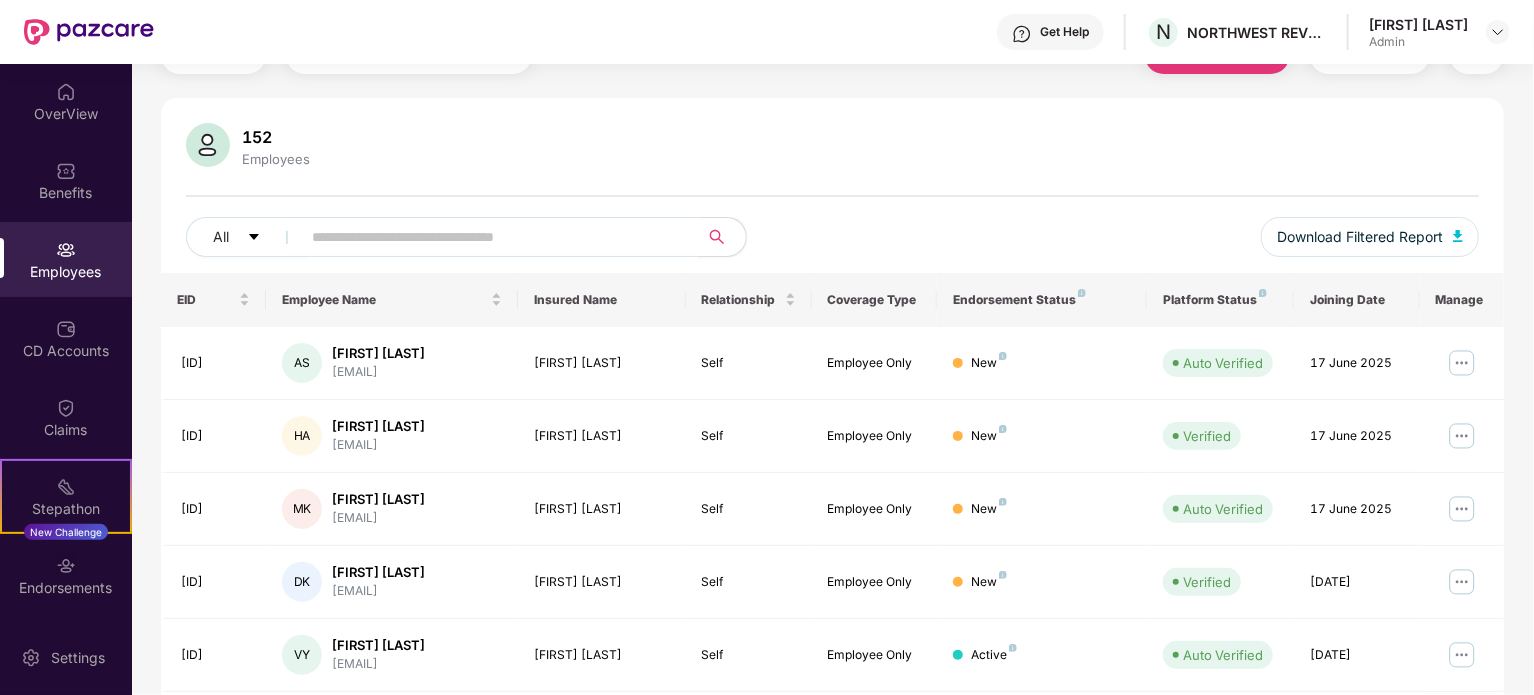 click at bounding box center [491, 237] 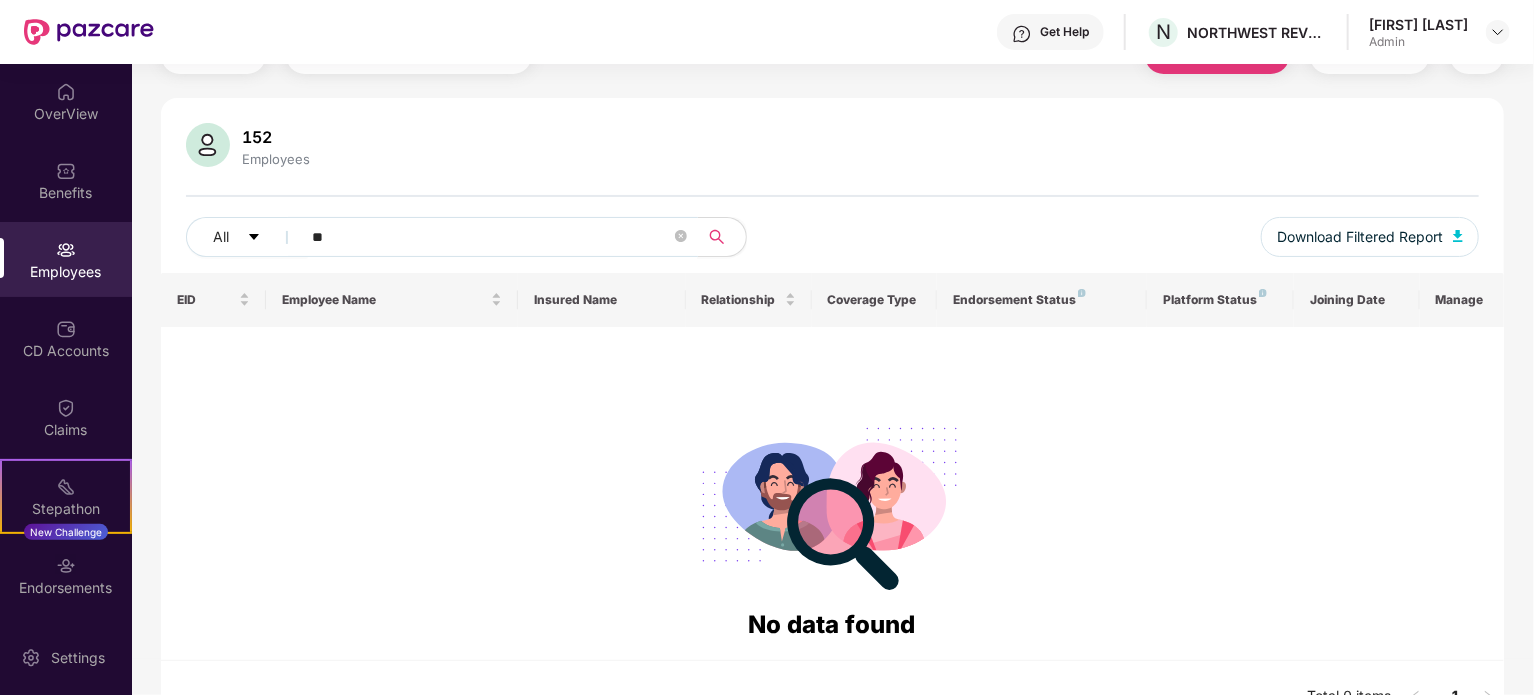 type on "*" 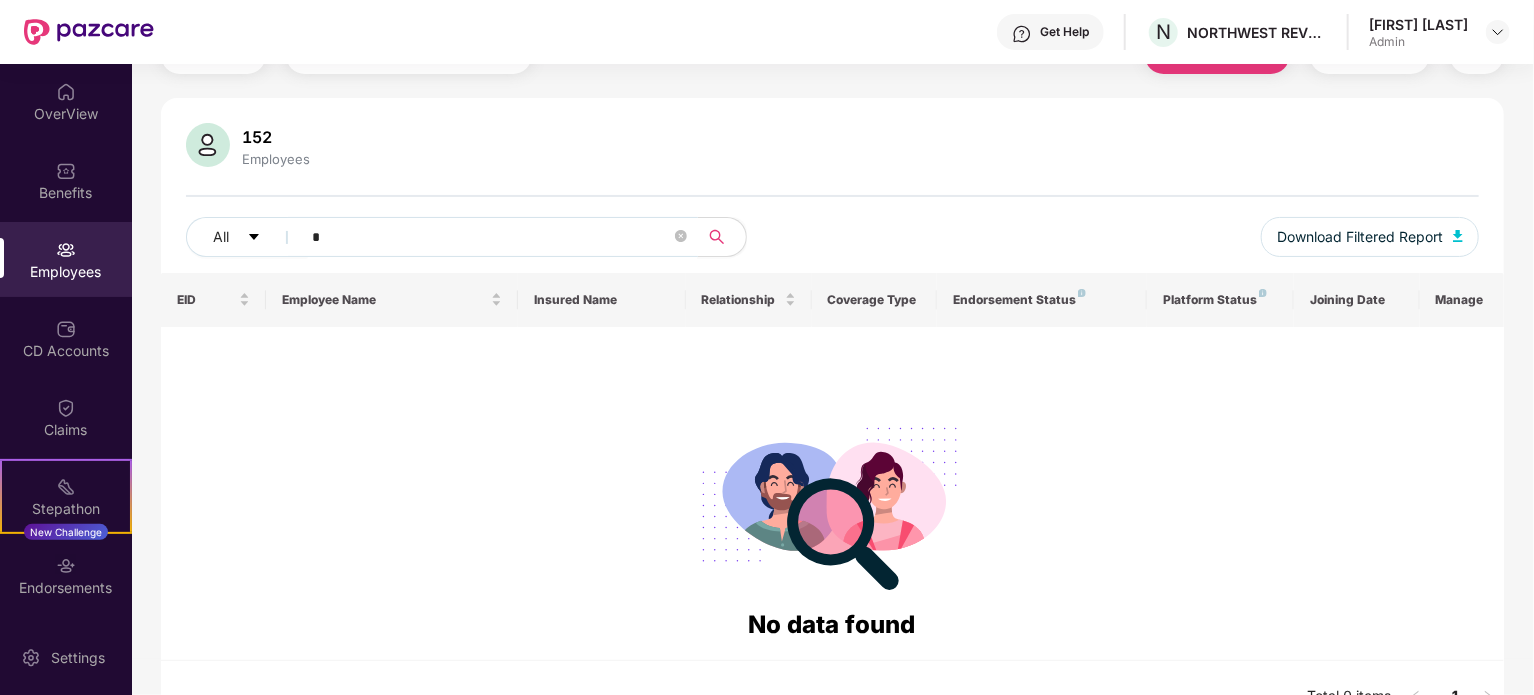 type 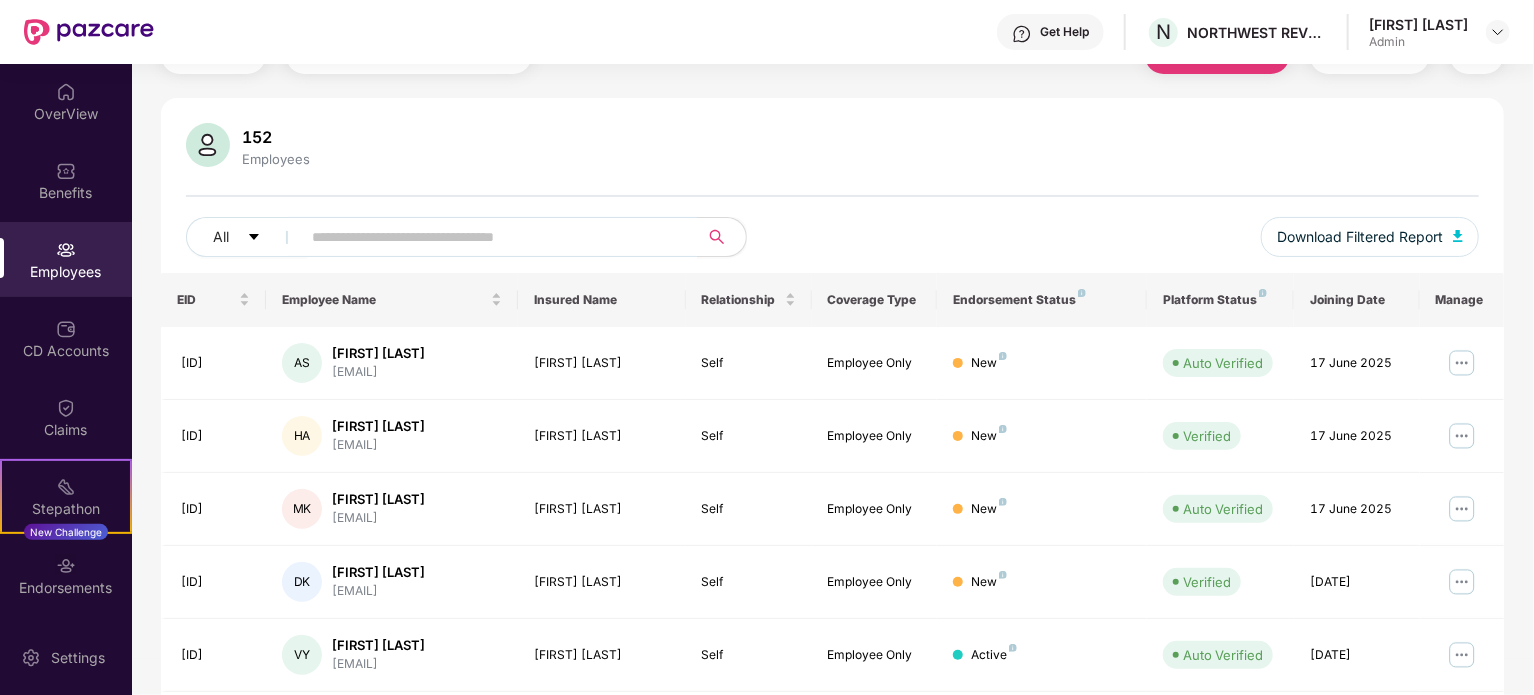 click on "152 Employees" at bounding box center [832, 147] 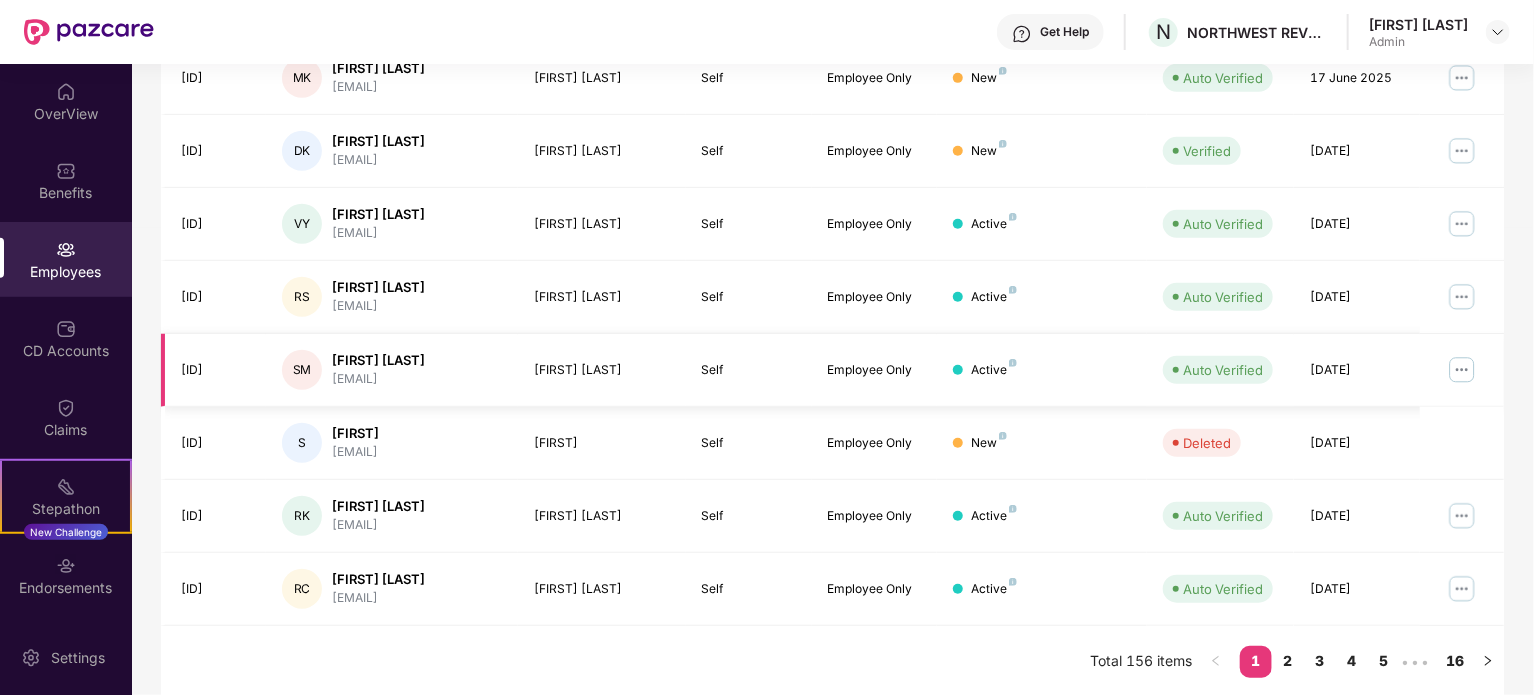 scroll, scrollTop: 0, scrollLeft: 0, axis: both 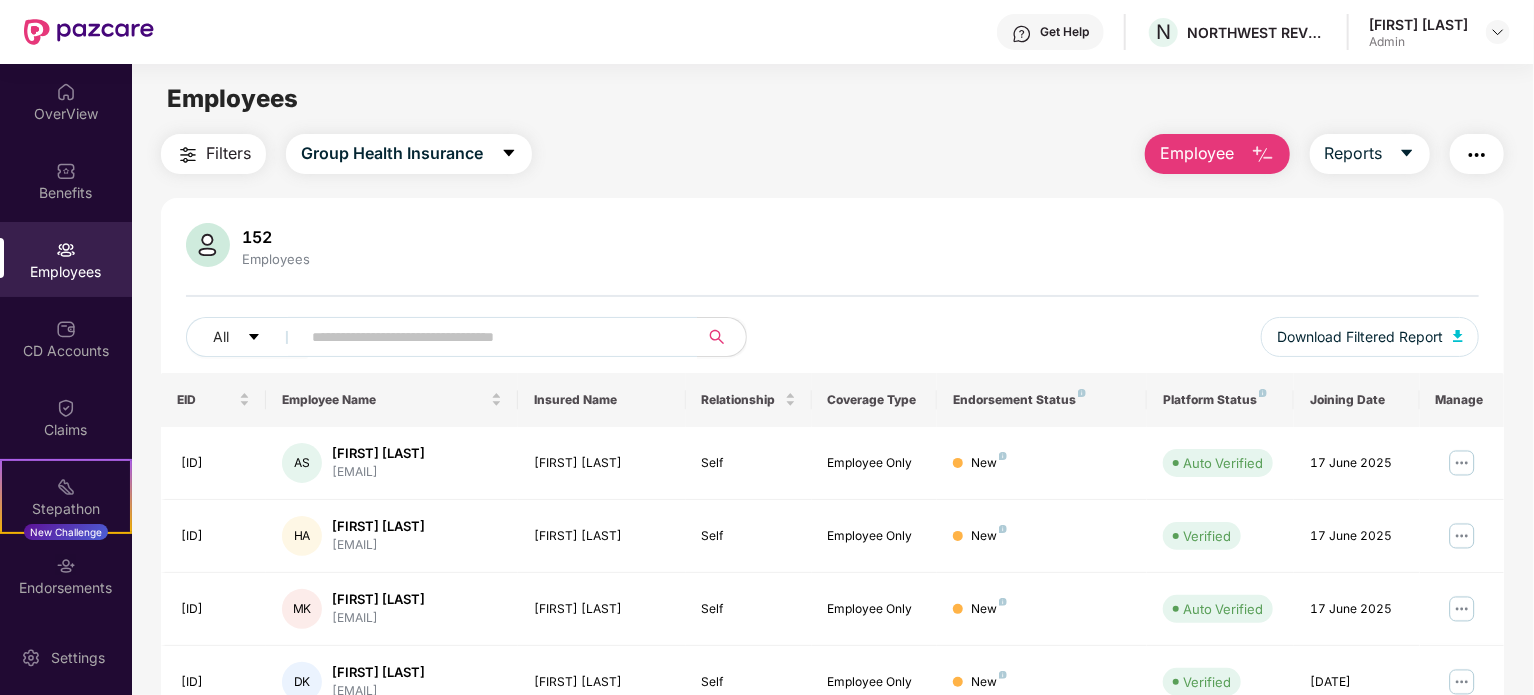 click on "Employee" at bounding box center [1197, 153] 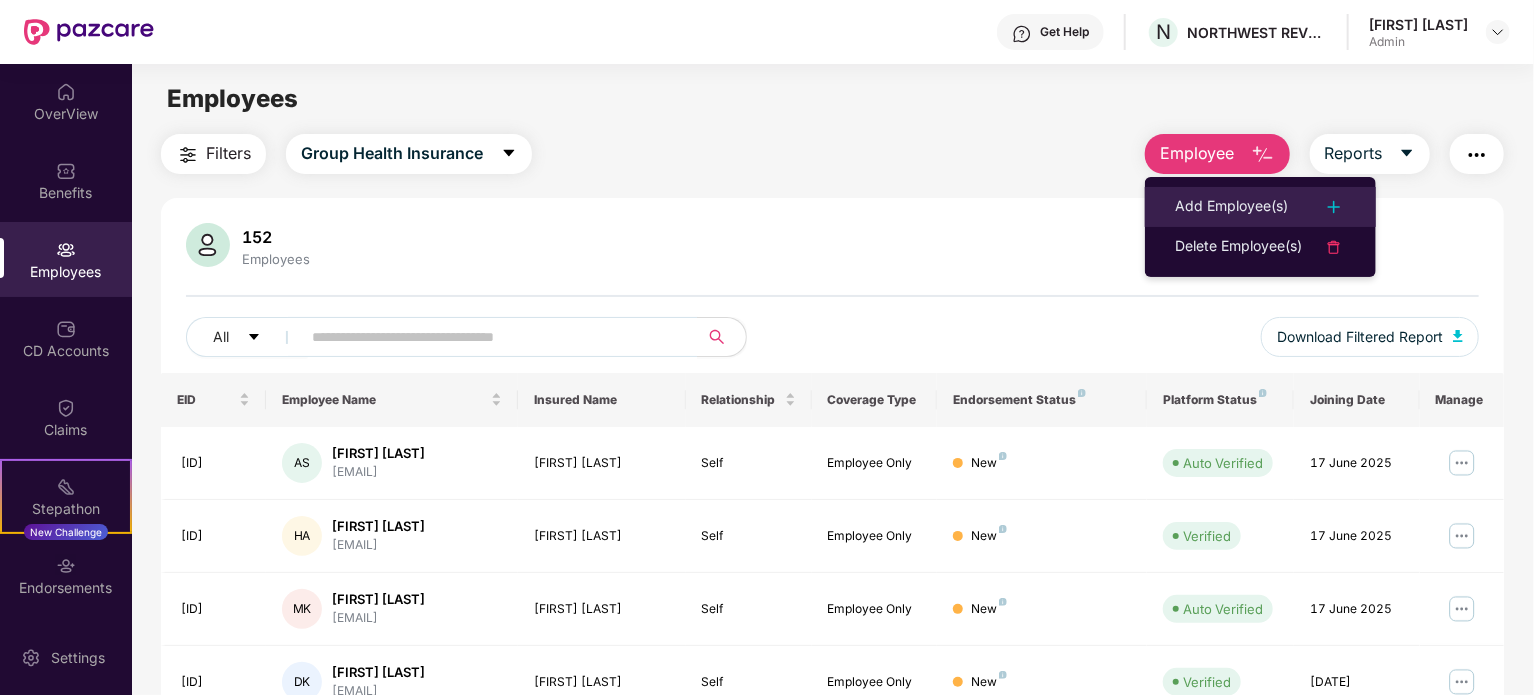 click on "Add Employee(s)" at bounding box center [1231, 207] 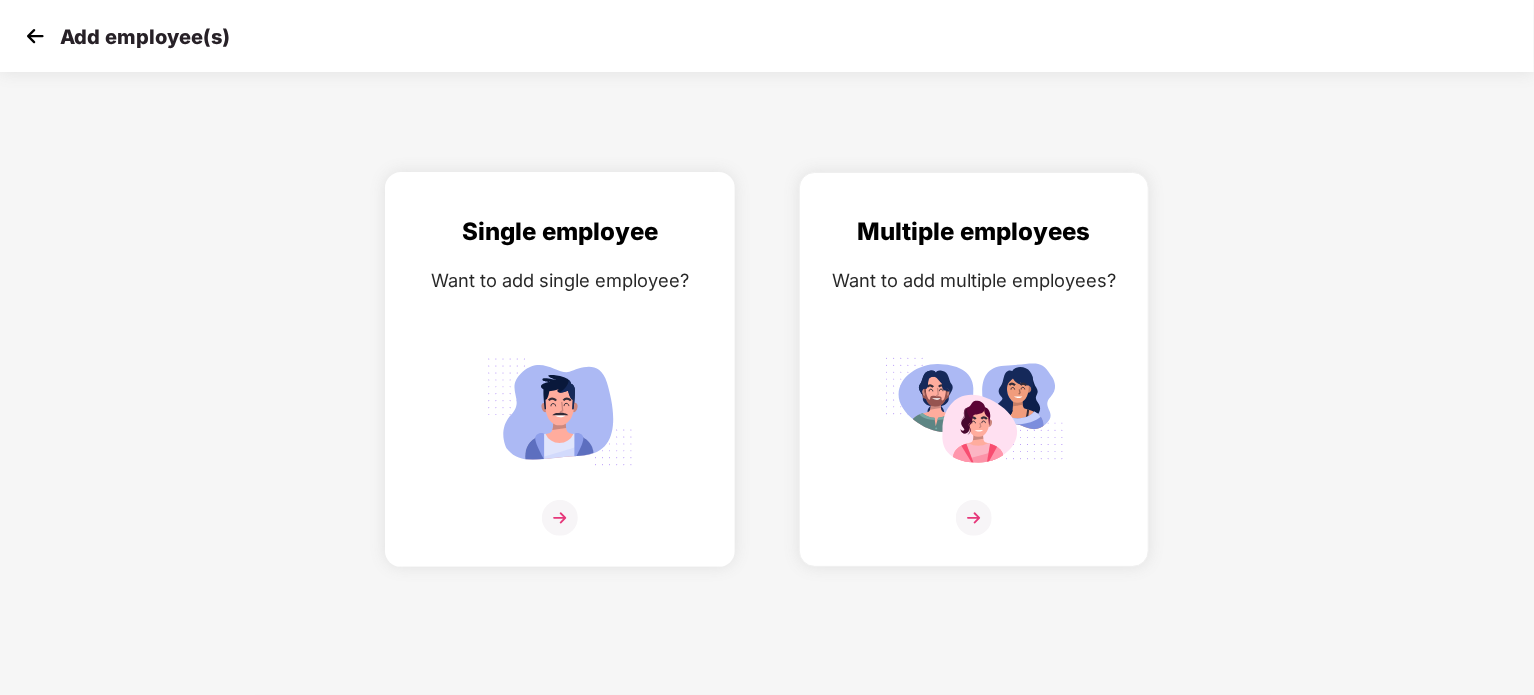 click at bounding box center [560, 411] 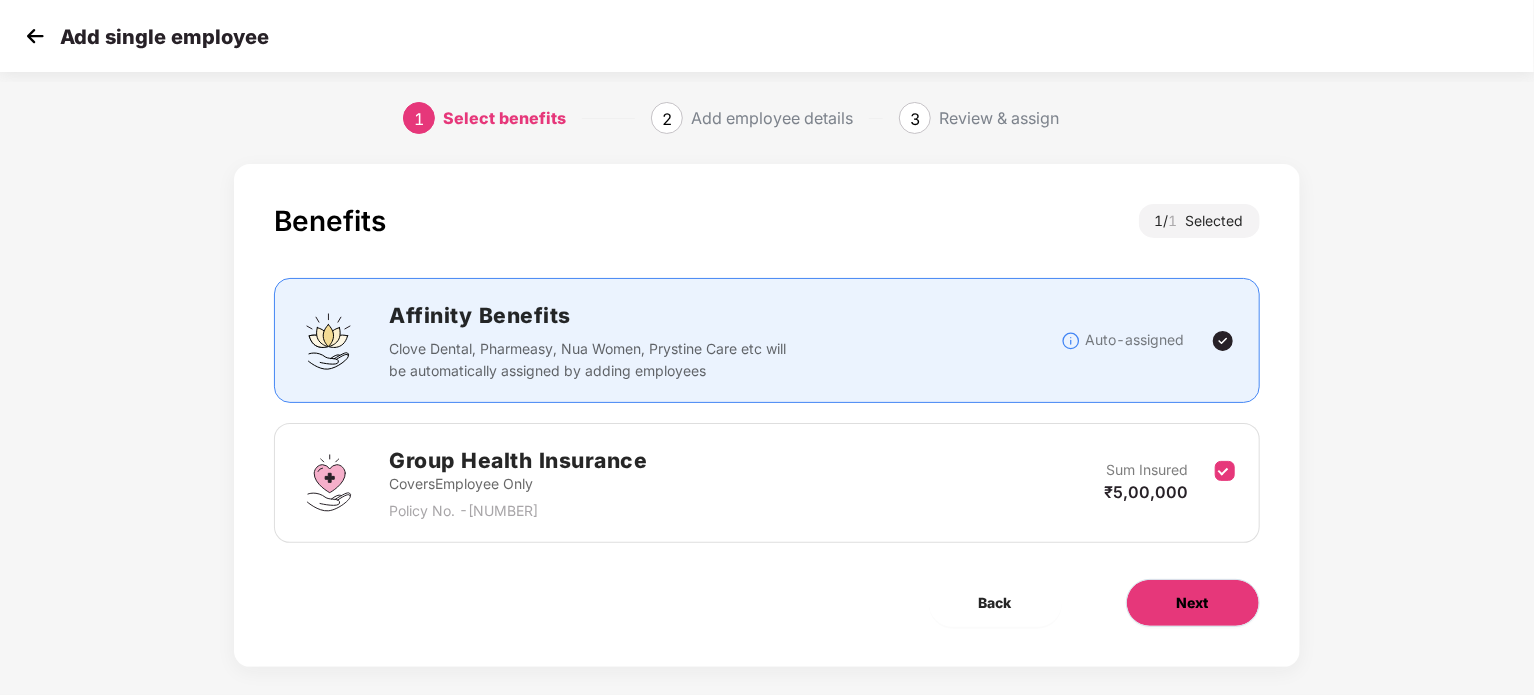 click on "Next" at bounding box center (1193, 603) 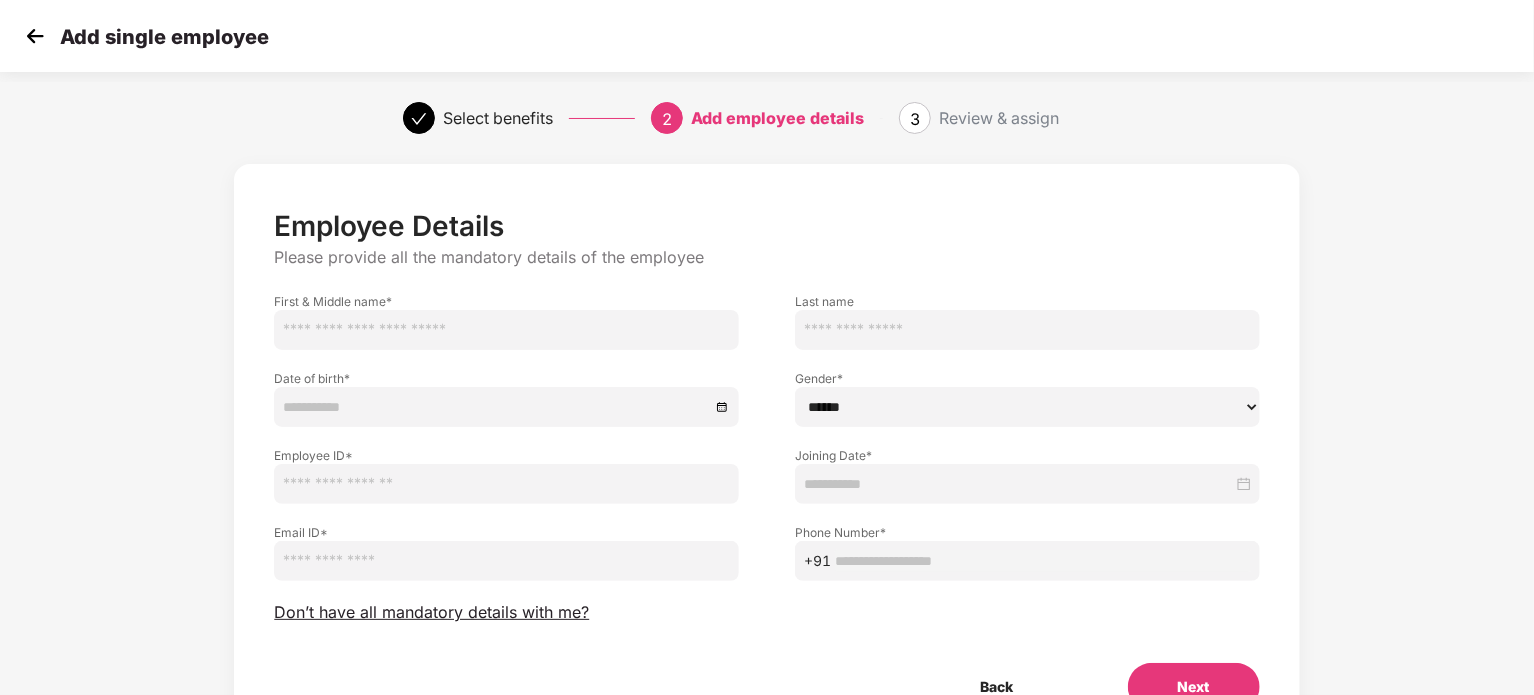 click at bounding box center (506, 330) 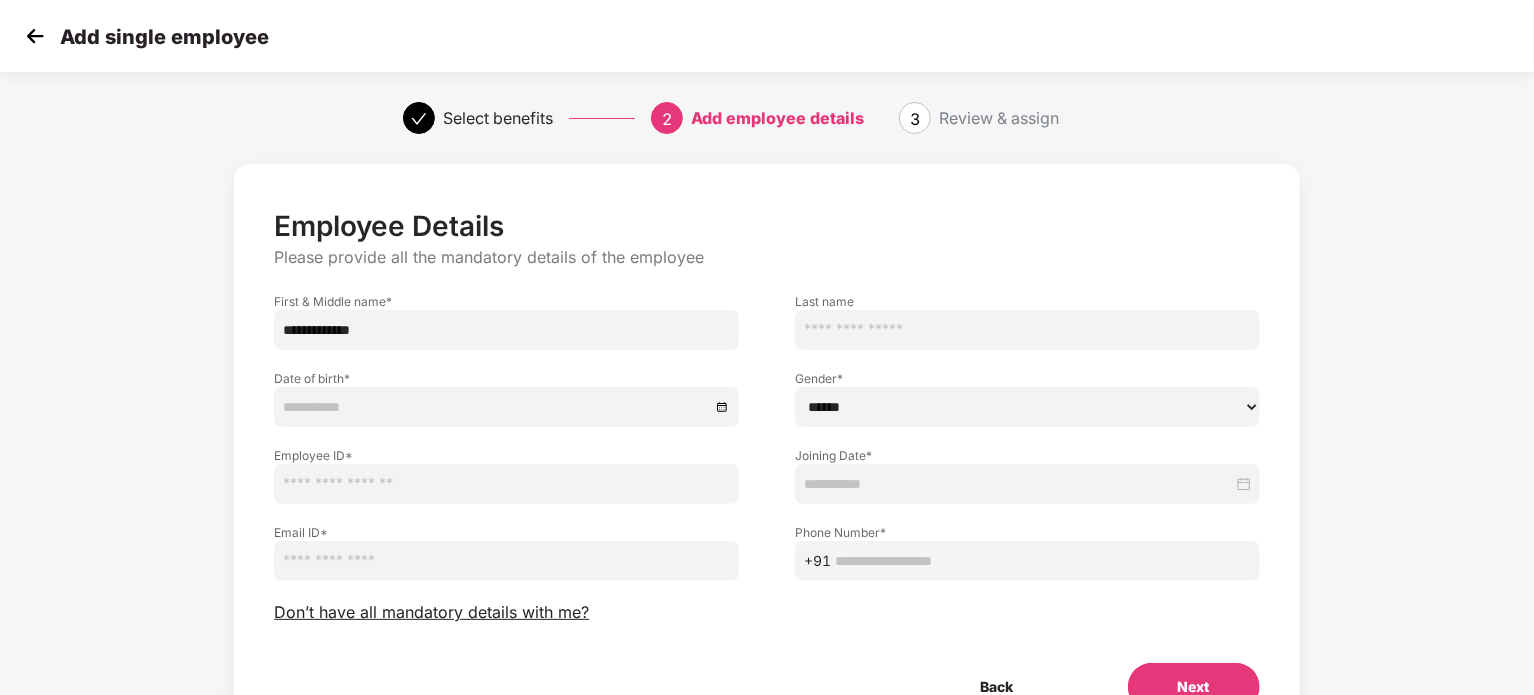 type on "**********" 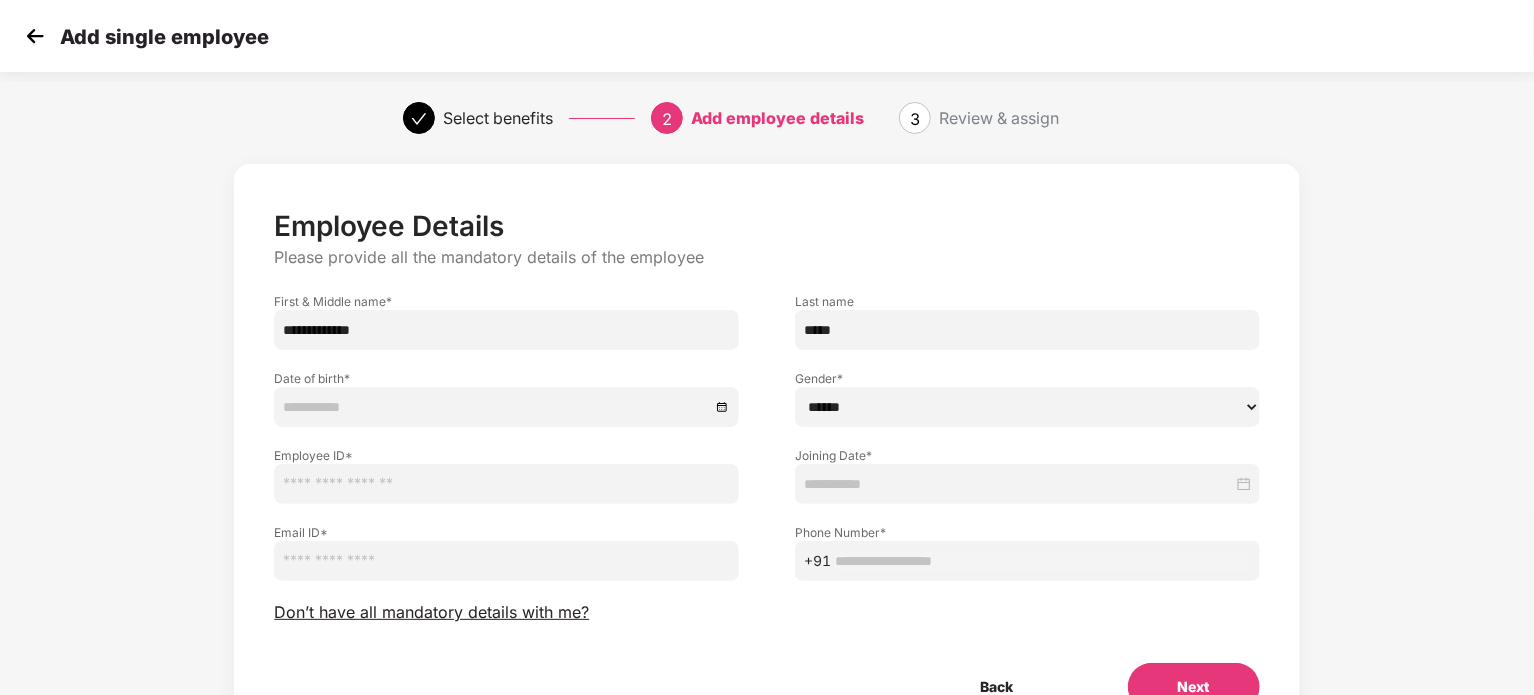 type on "*****" 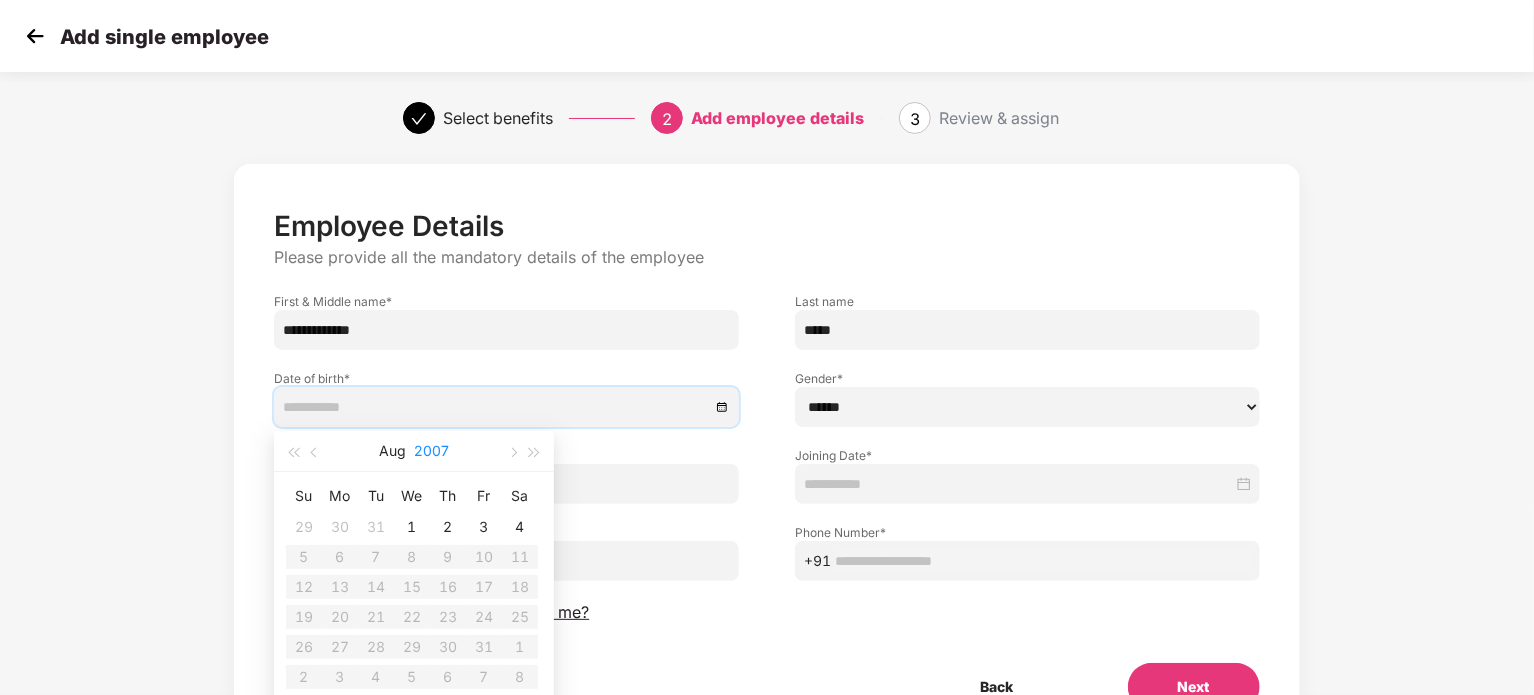 click on "2007" at bounding box center [431, 451] 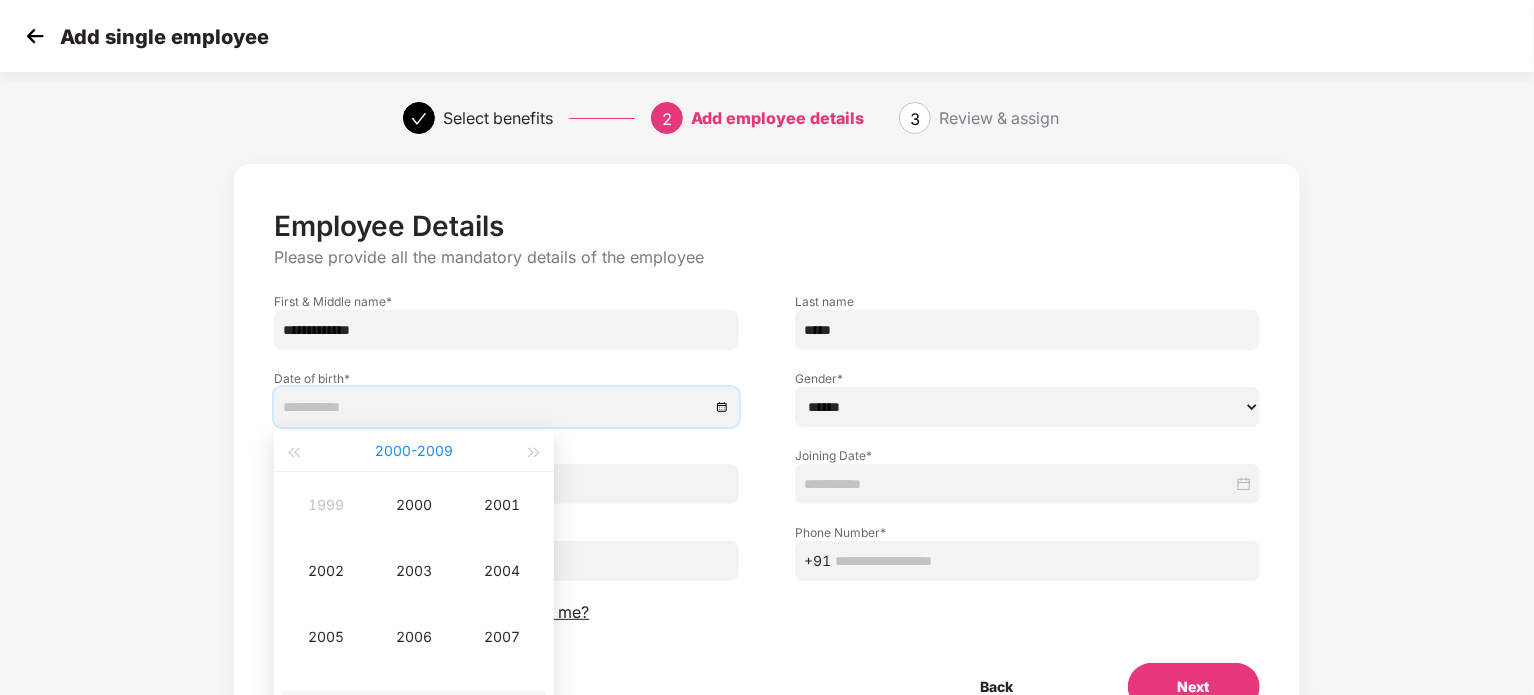 click on "2000 - 2009" at bounding box center [414, 451] 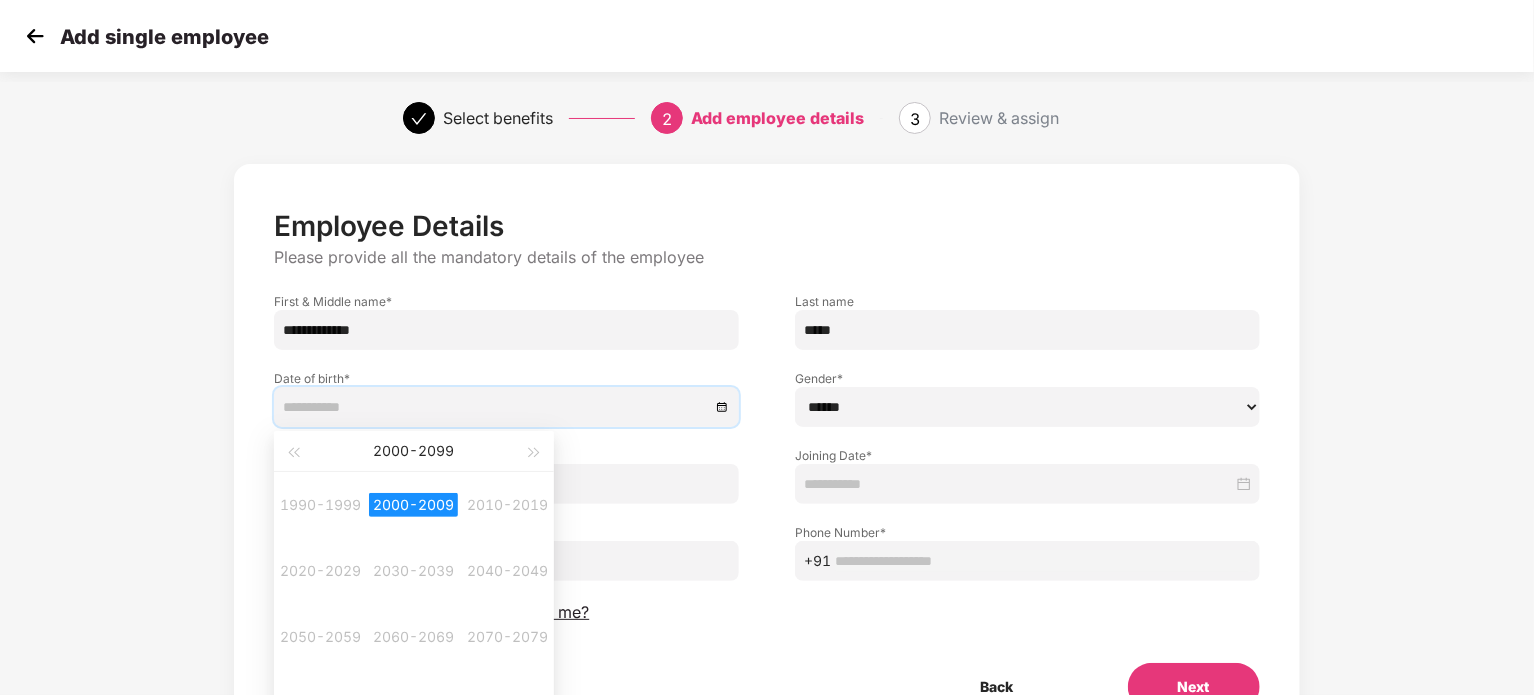 type on "**********" 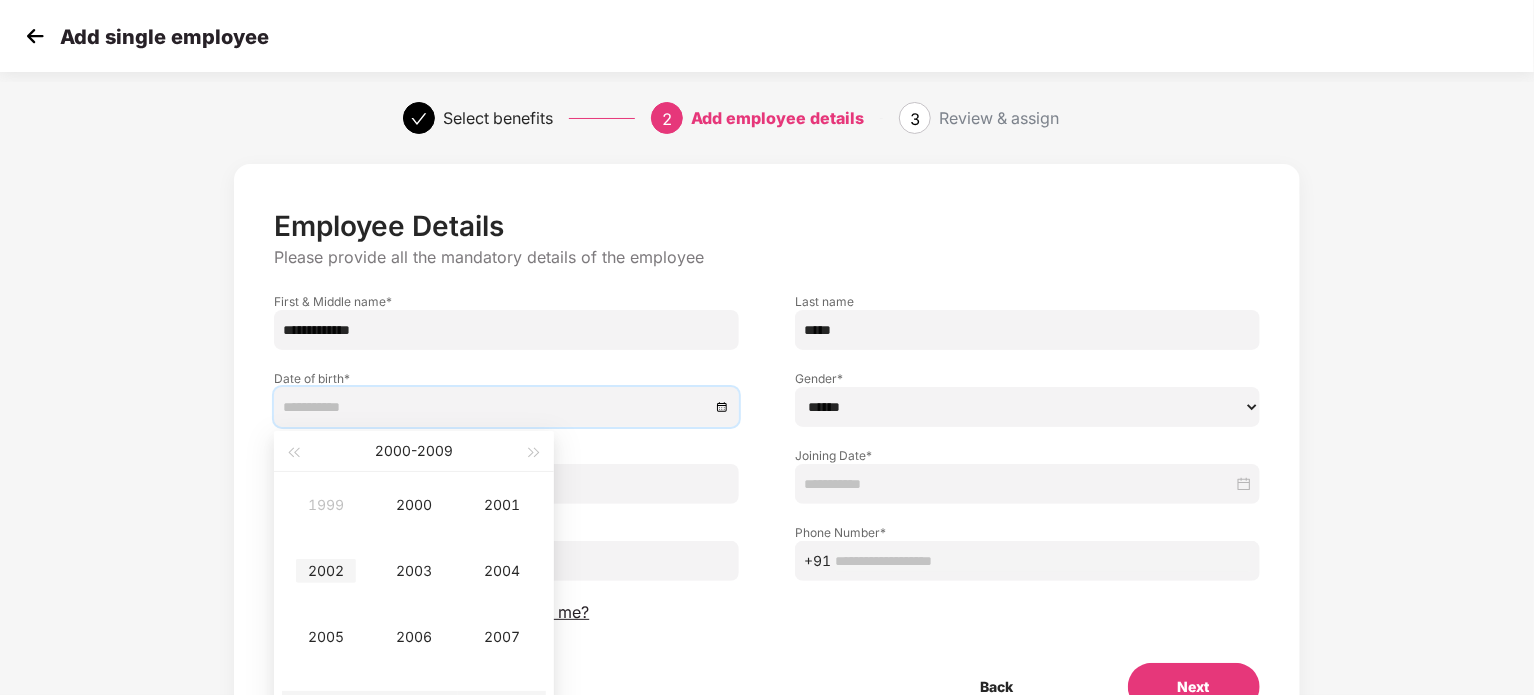 type on "**********" 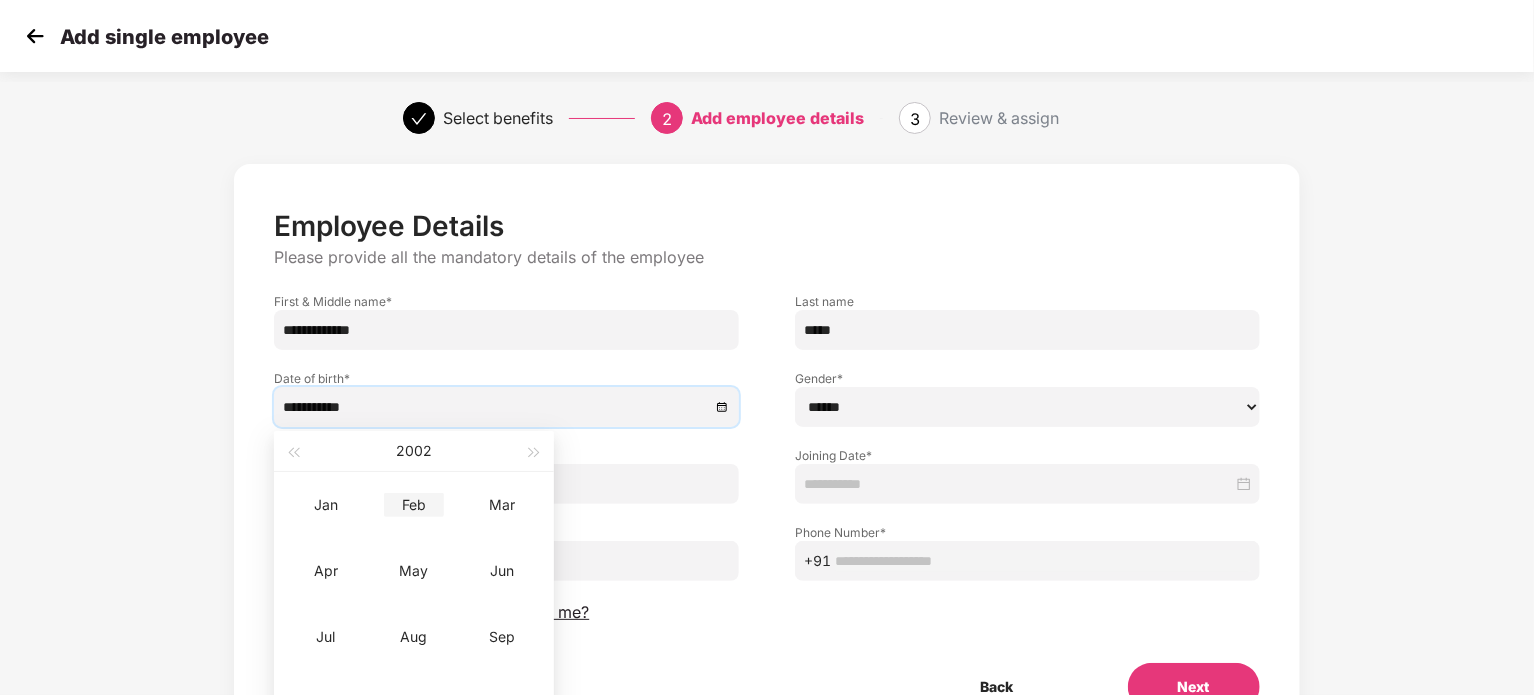 type on "**********" 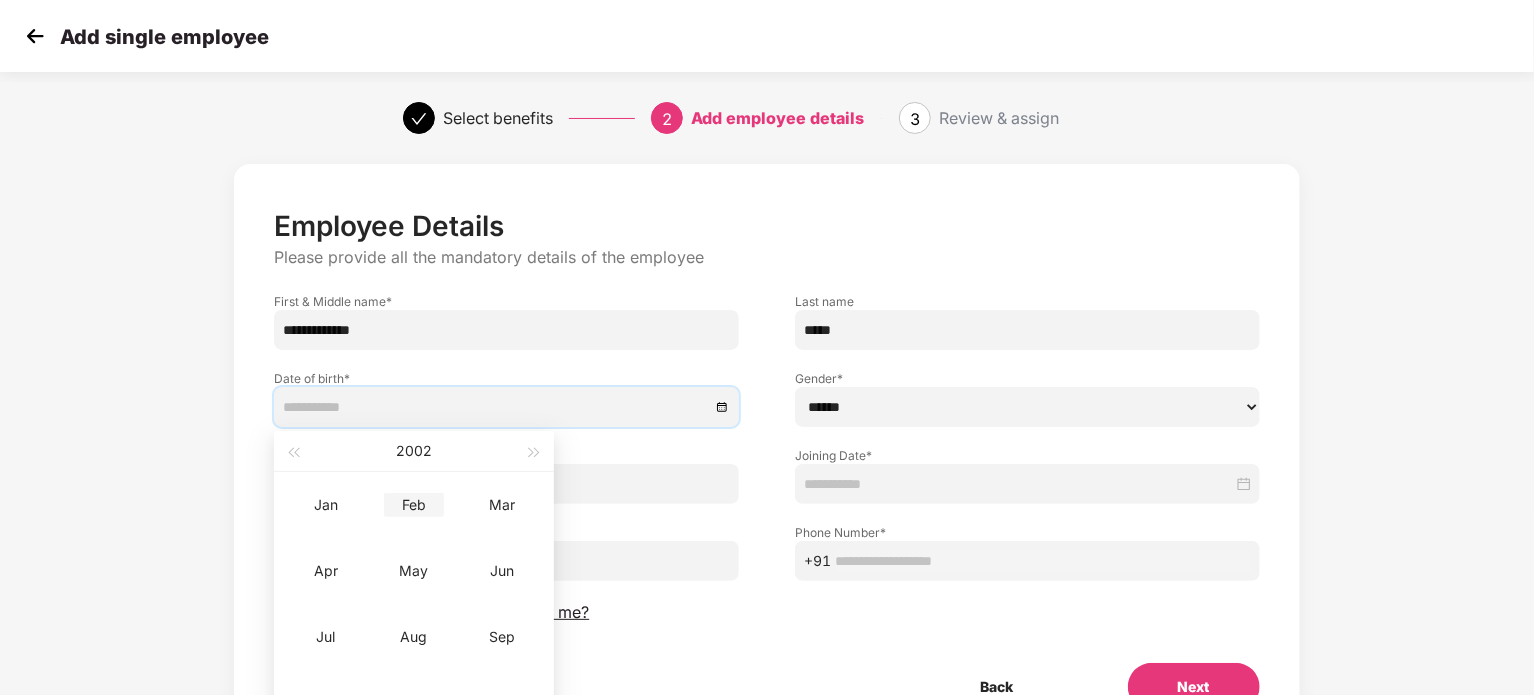 click on "Feb" at bounding box center (414, 505) 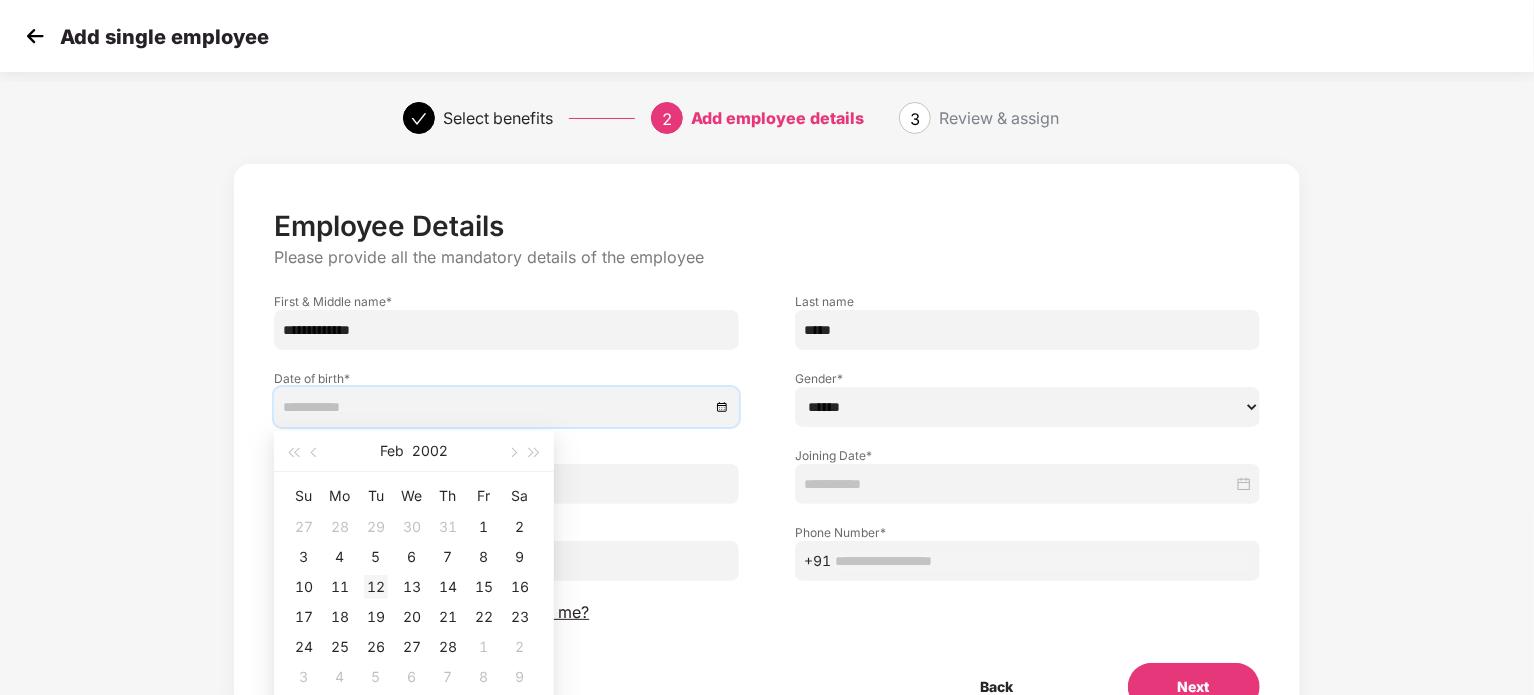type on "**********" 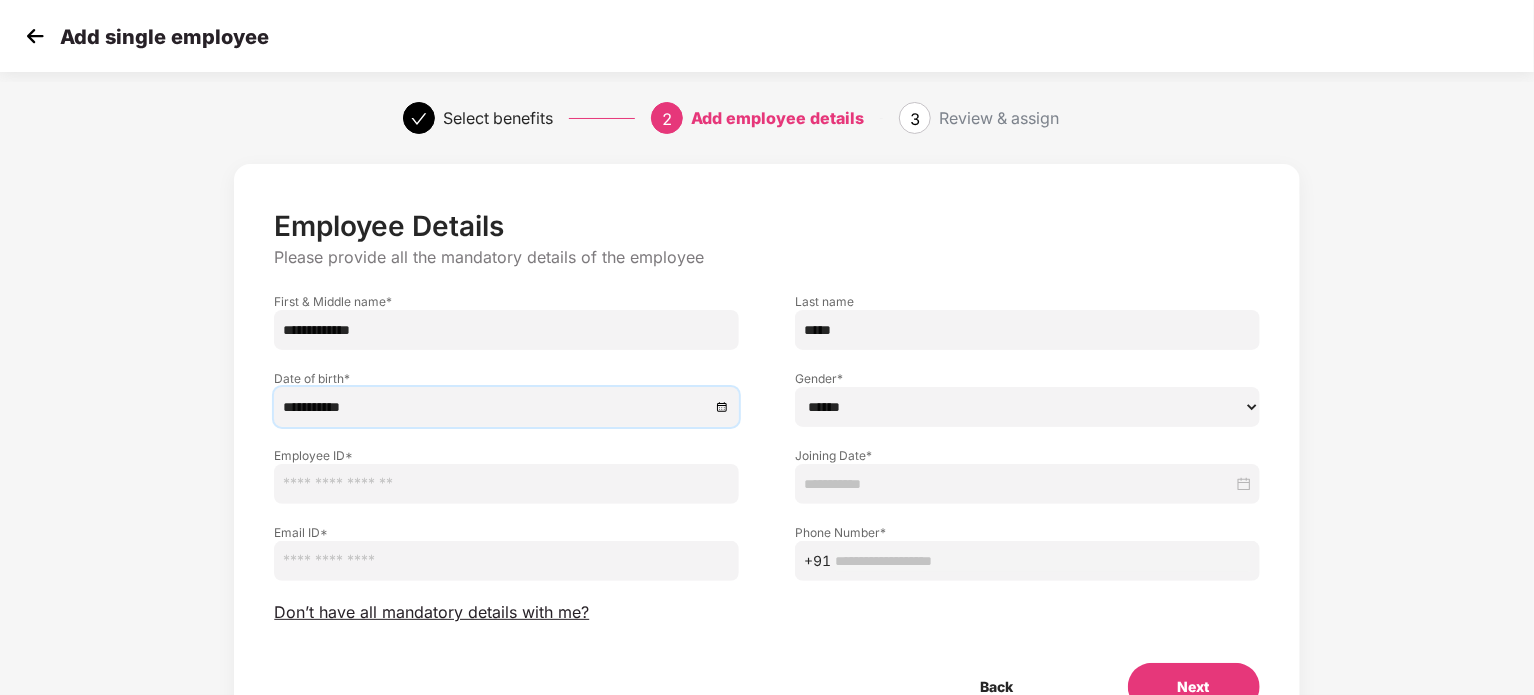 click on "****** **** ******" at bounding box center (1027, 407) 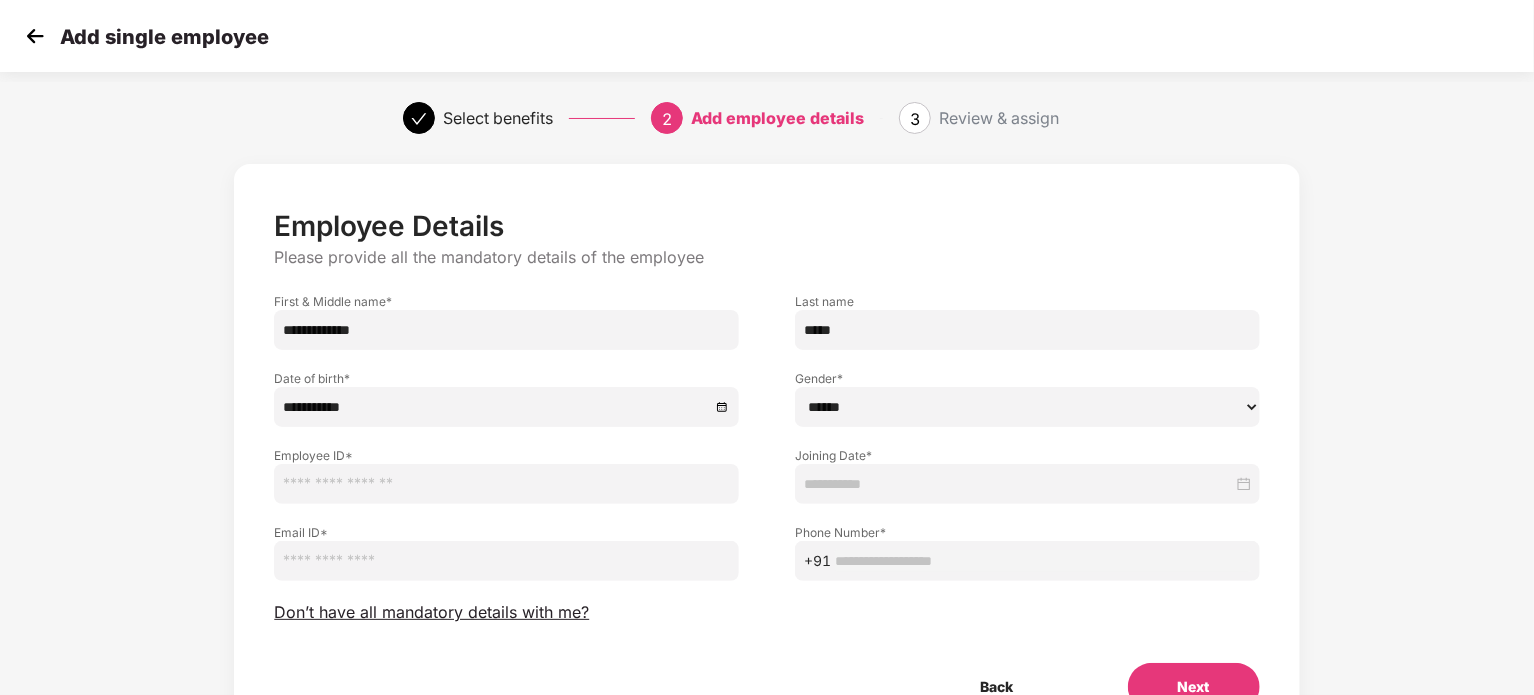 select on "****" 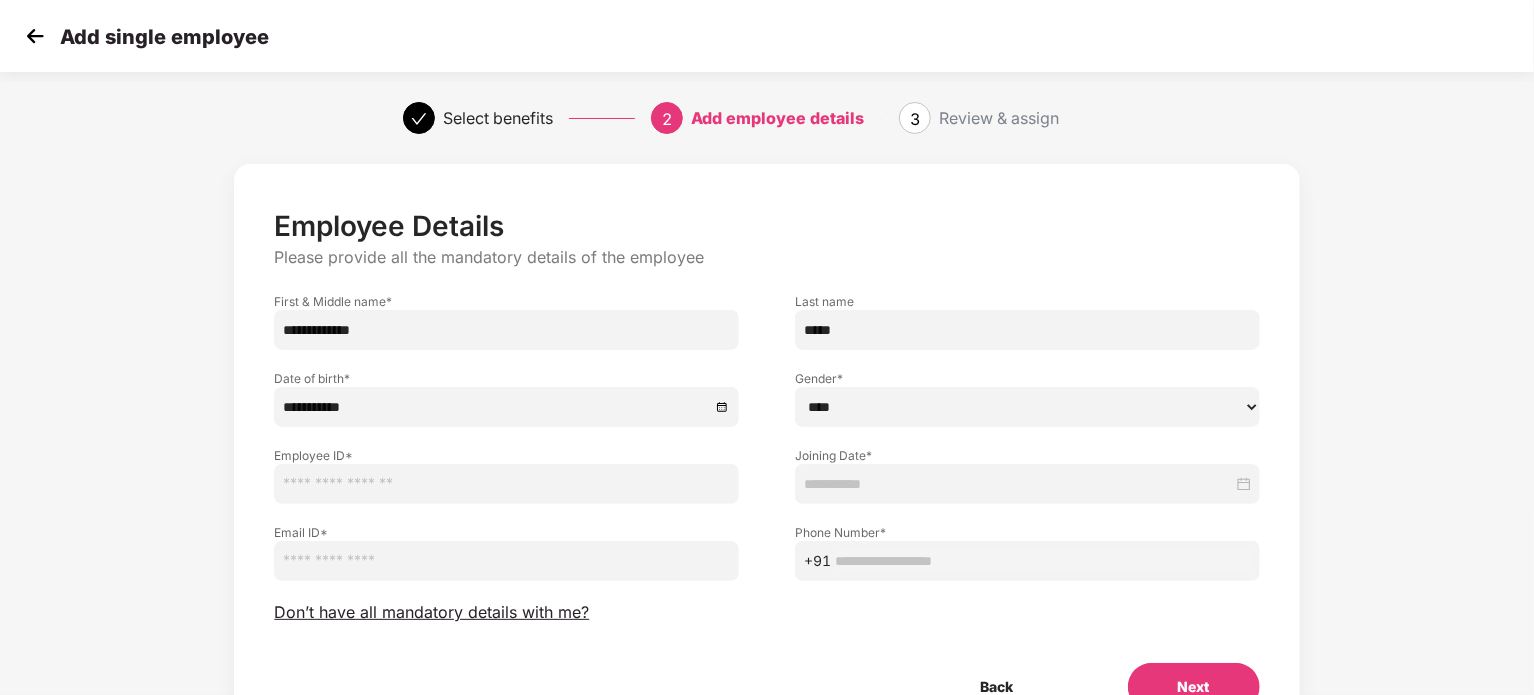 click on "****** **** ******" at bounding box center [1027, 407] 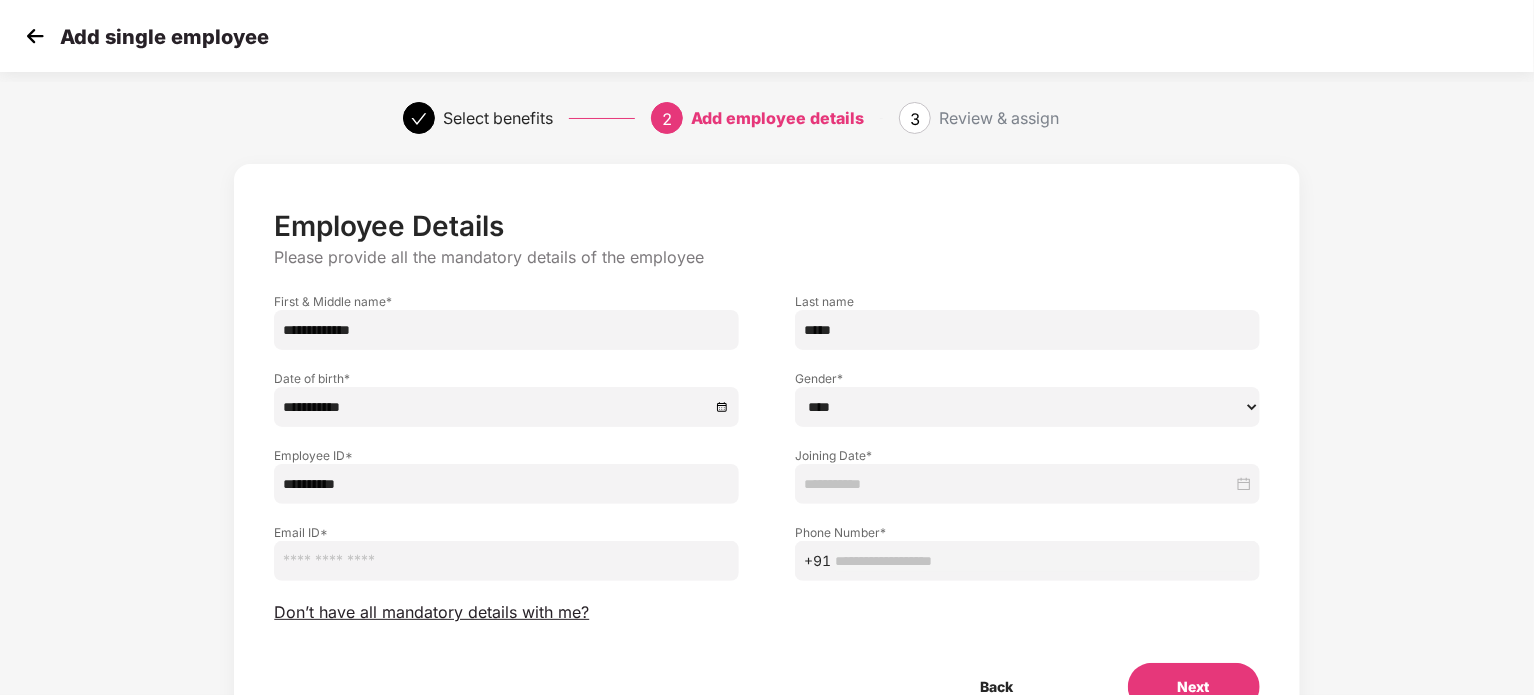 type on "**********" 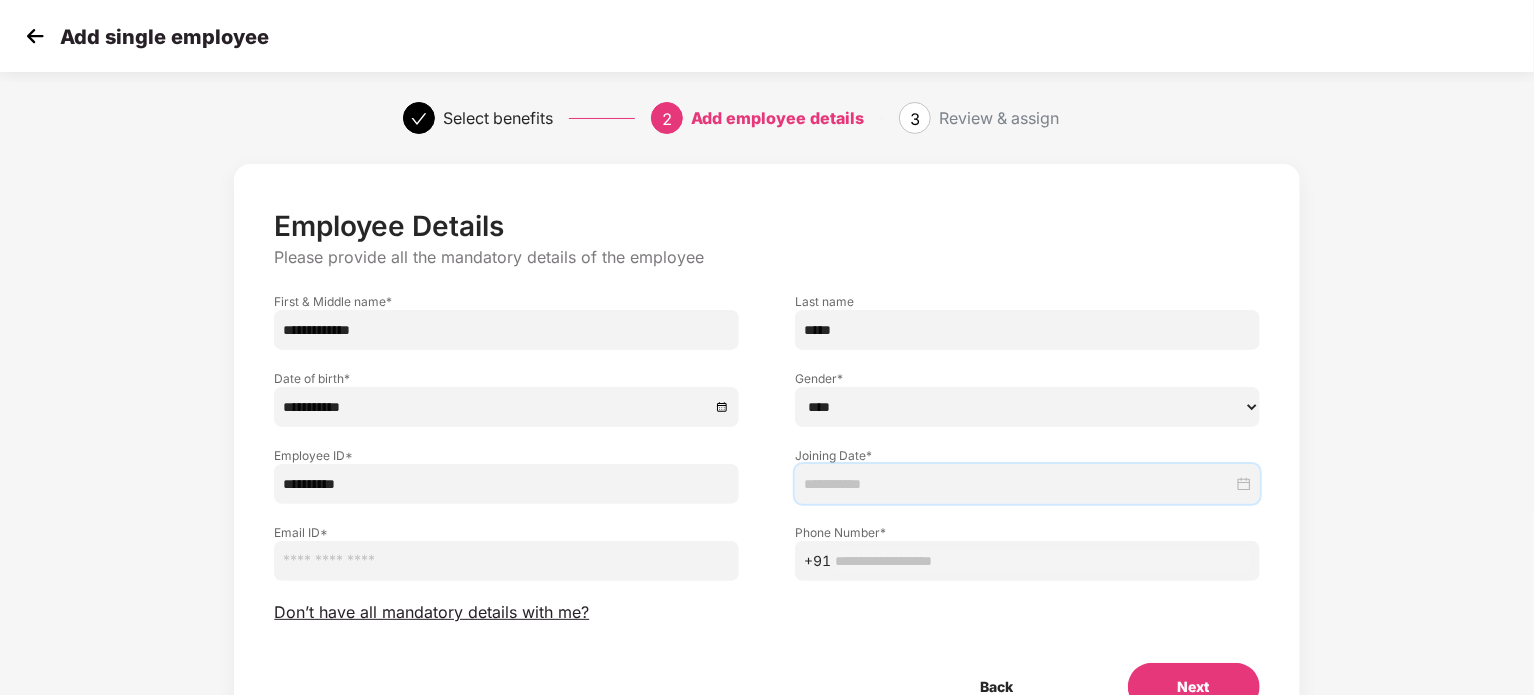 click at bounding box center [1018, 484] 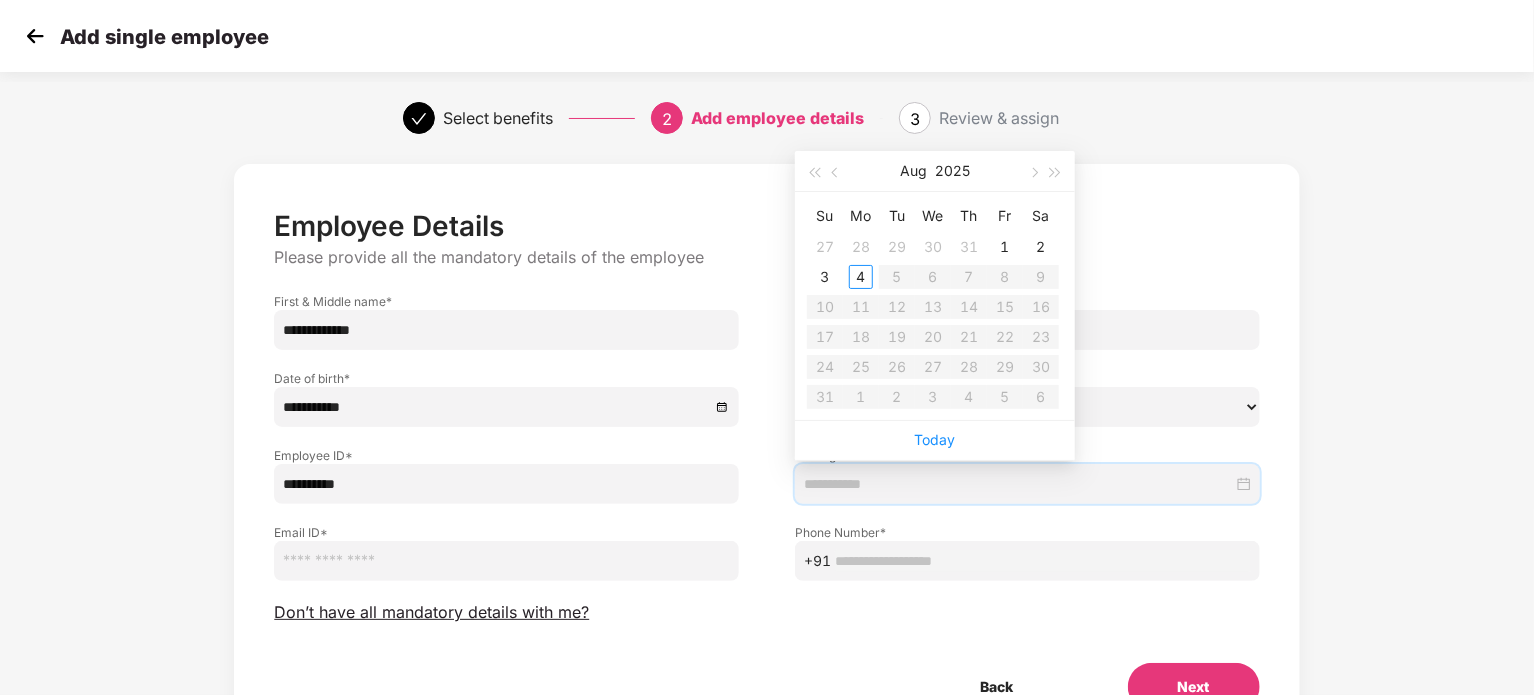 type on "**********" 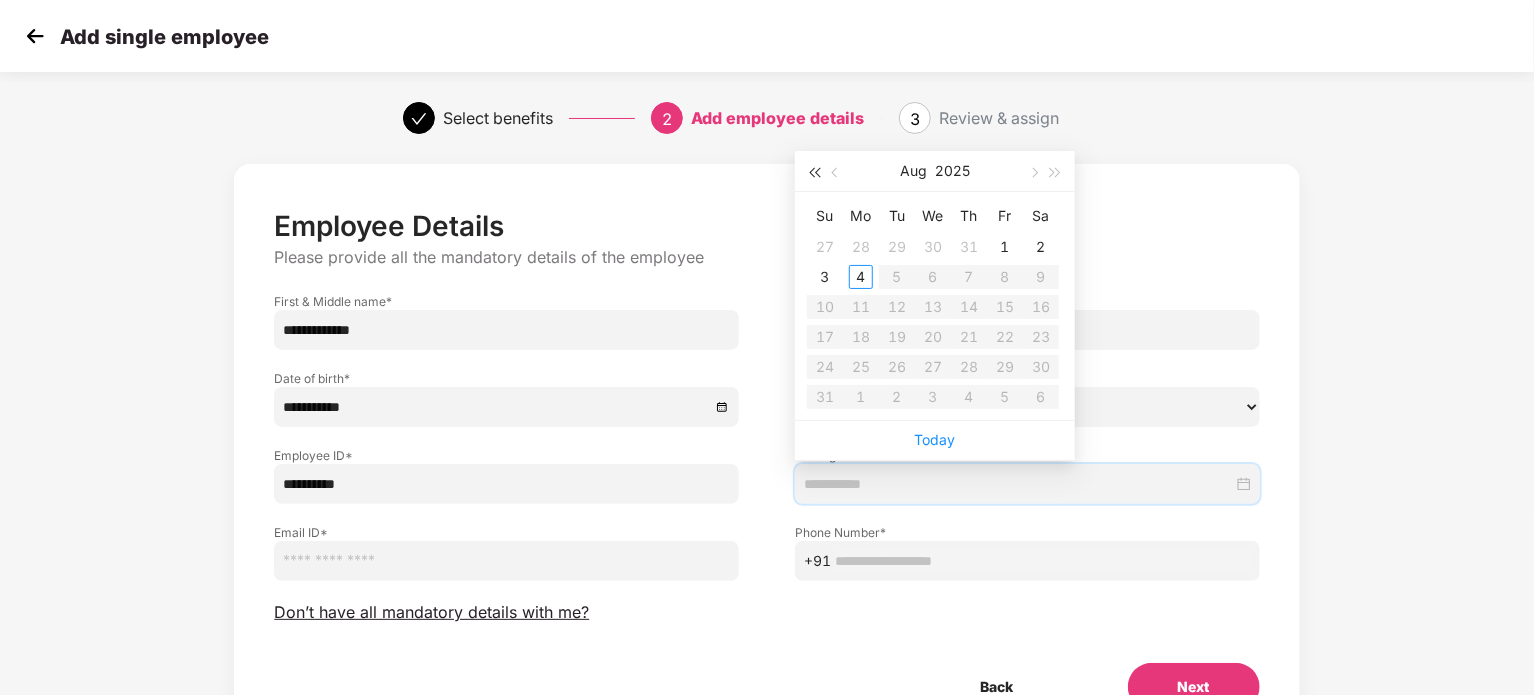 click at bounding box center (814, 173) 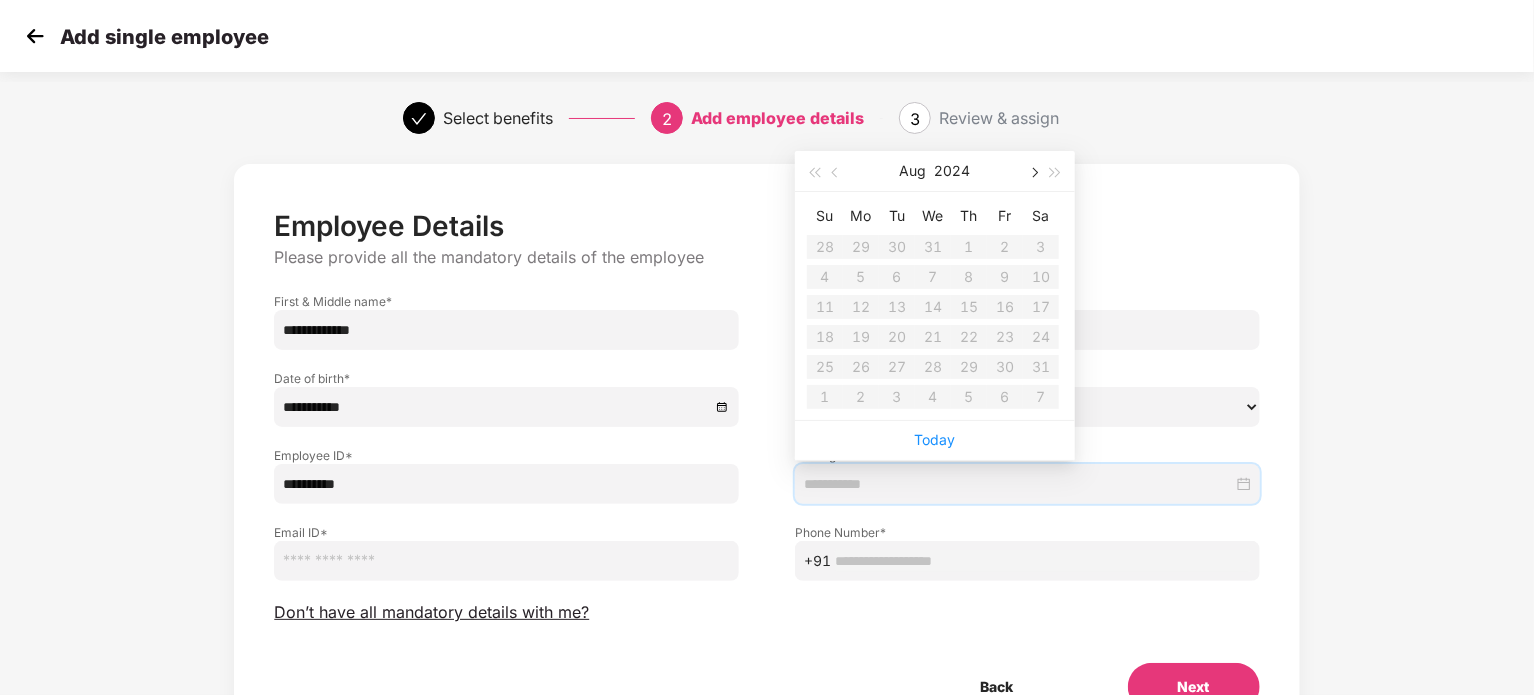click at bounding box center (1033, 173) 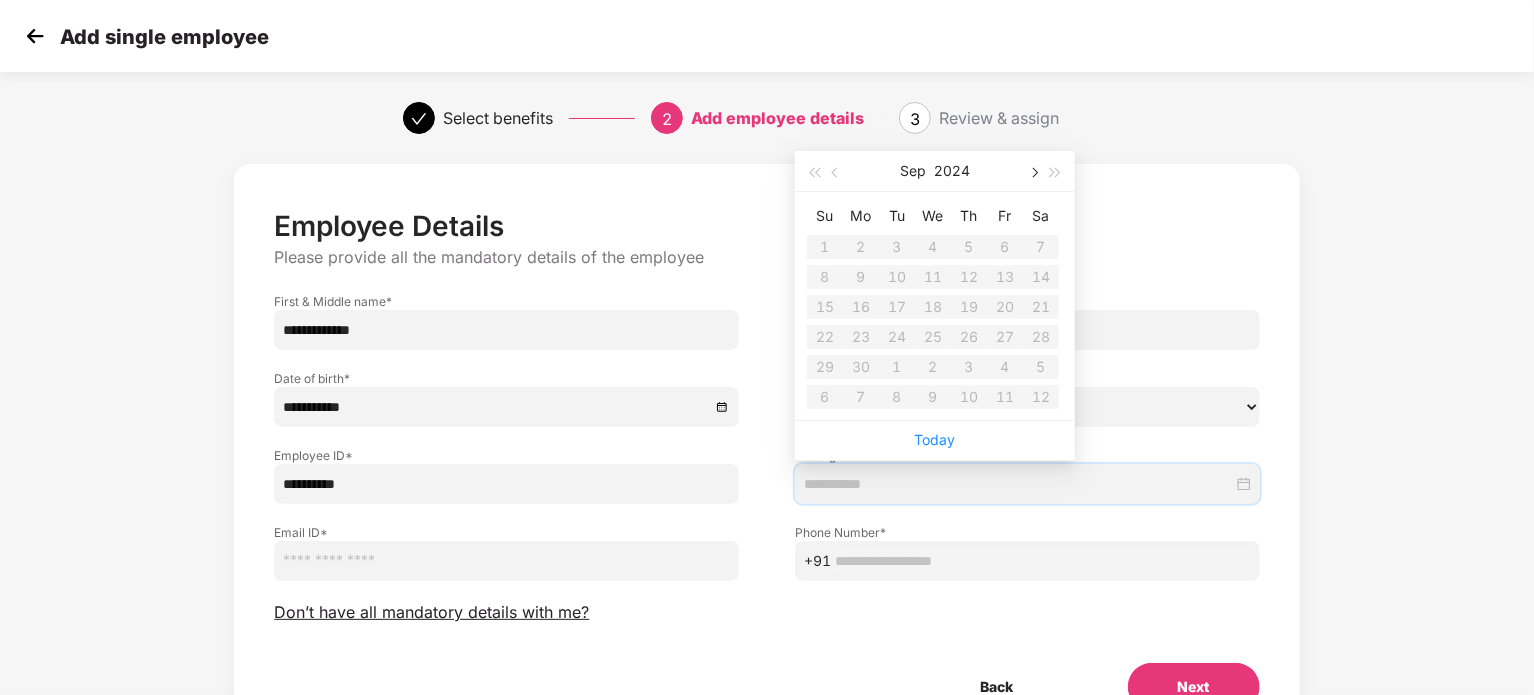 click at bounding box center [1033, 173] 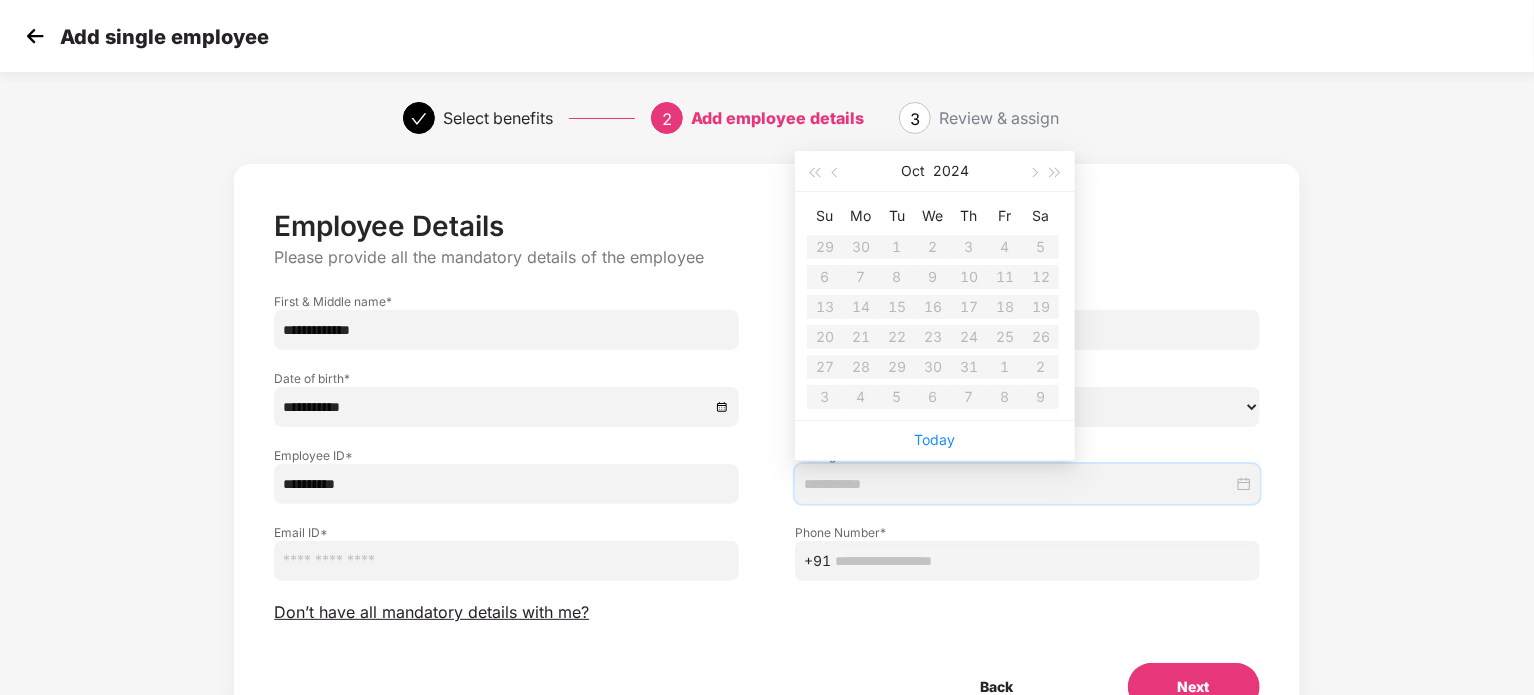 click on "Su Mo Tu We Th Fr Sa 29 30 1 2 3 4 5 6 7 8 9 10 11 12 13 14 15 16 17 18 19 20 21 22 23 24 25 26 27 28 29 30 31 1 2 3 4 5 6 7 8 9" at bounding box center [933, 306] 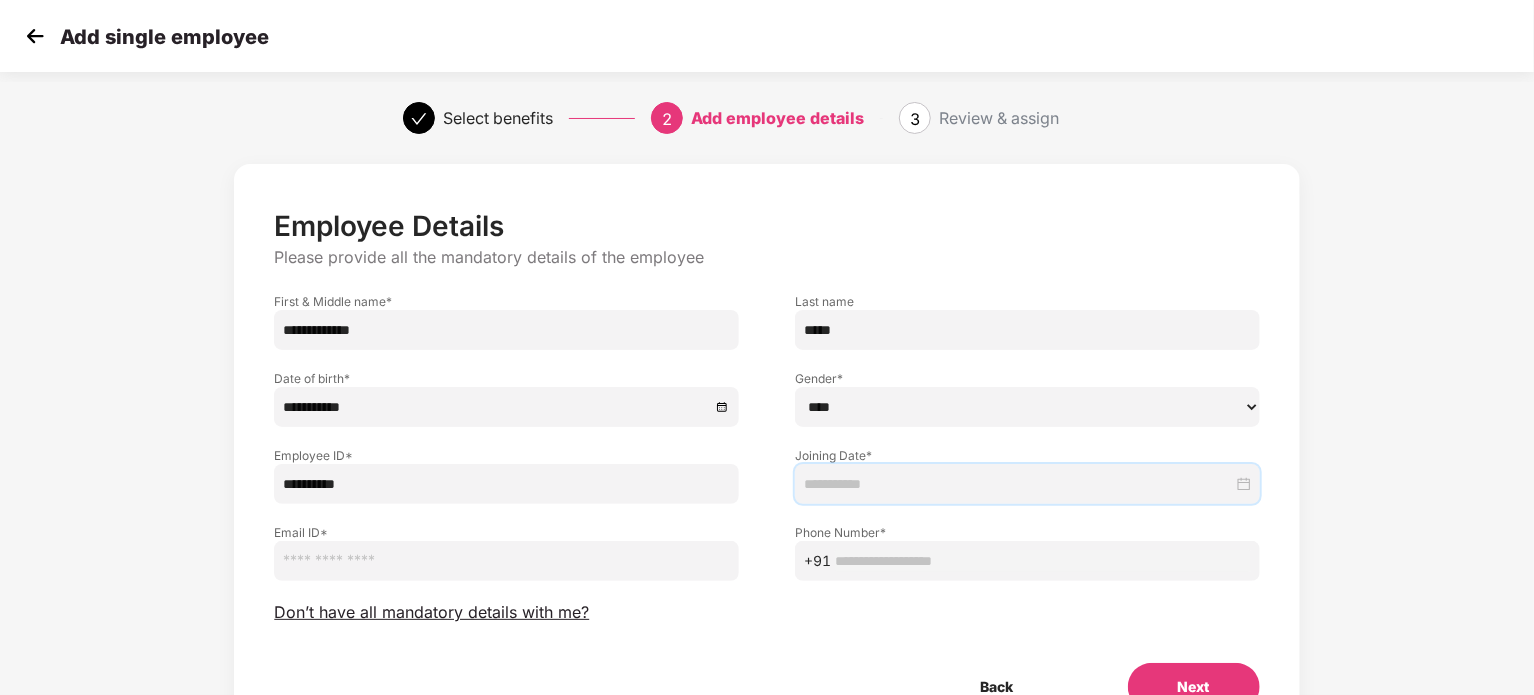 click at bounding box center [1018, 484] 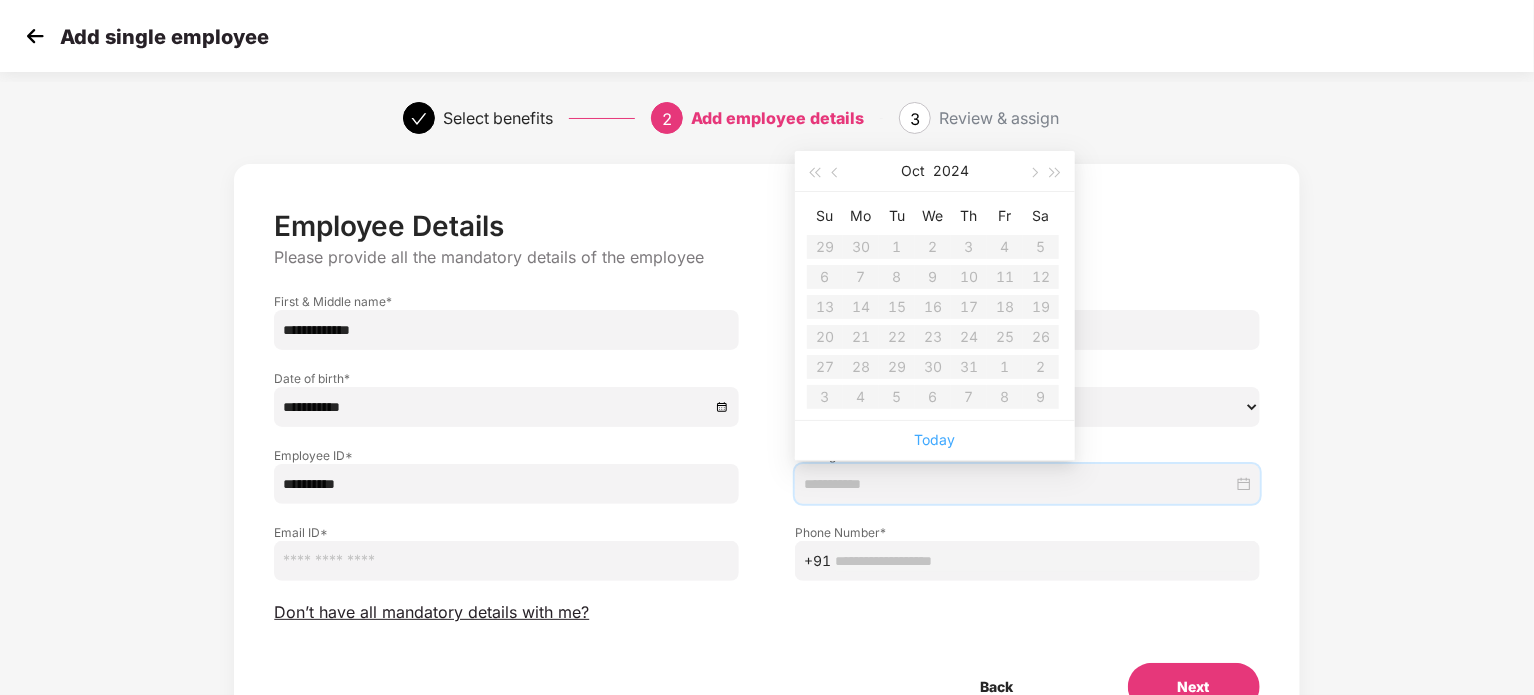 click on "Today" at bounding box center [935, 439] 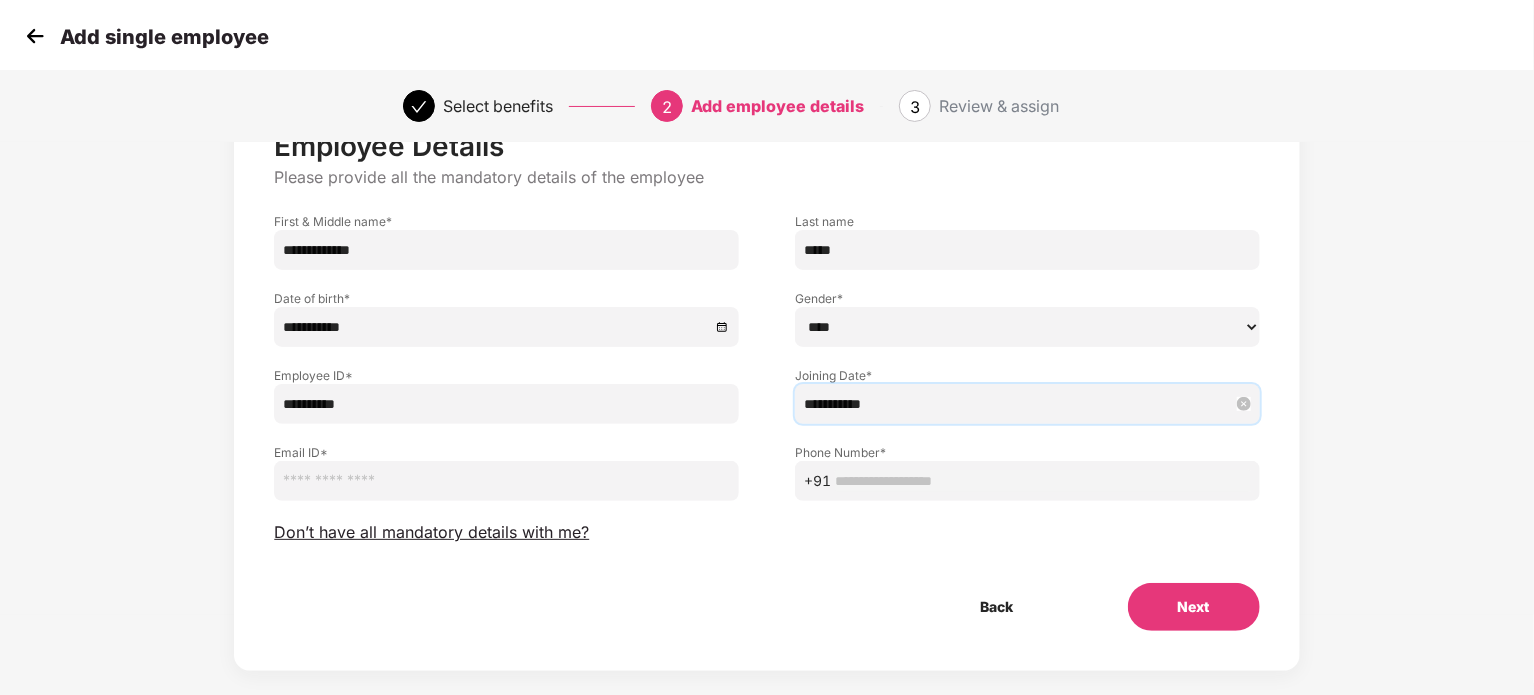 scroll, scrollTop: 100, scrollLeft: 0, axis: vertical 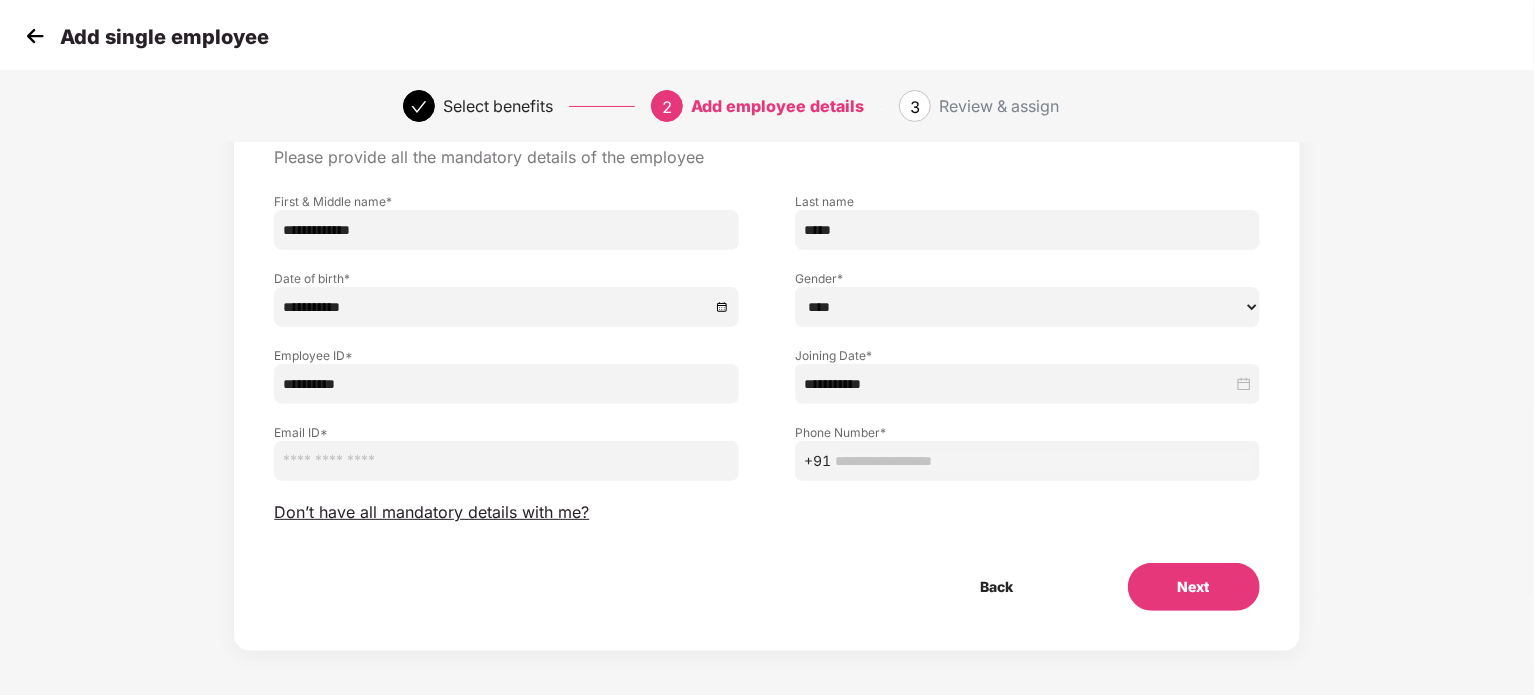click at bounding box center [506, 461] 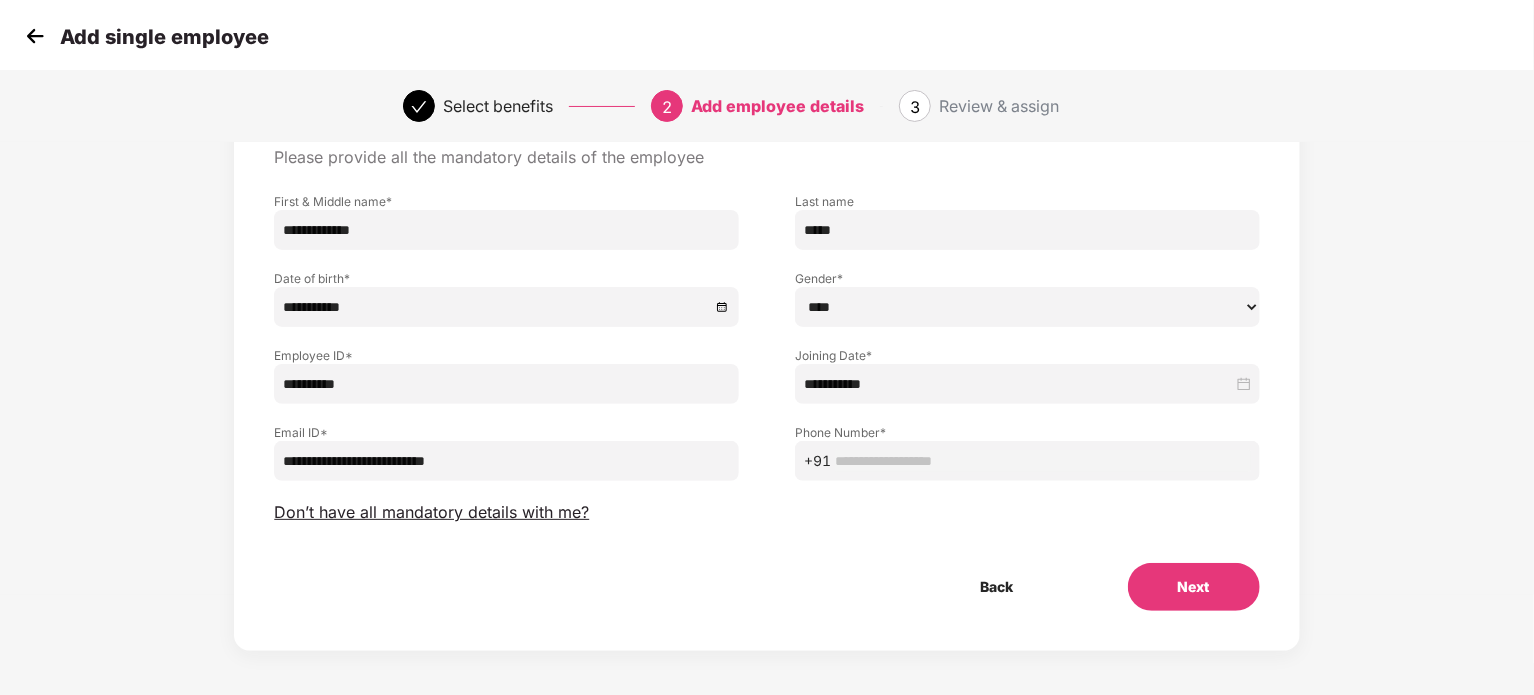 type on "**********" 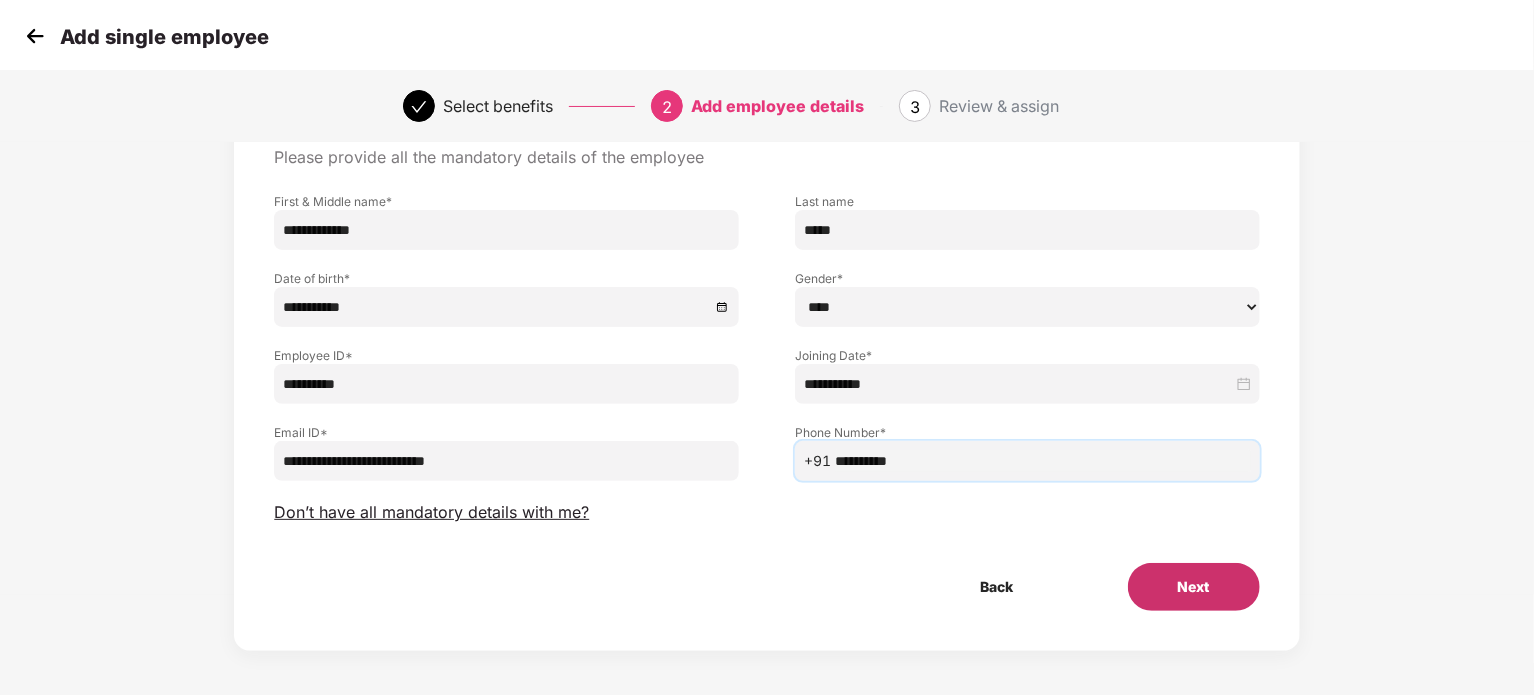 type on "**********" 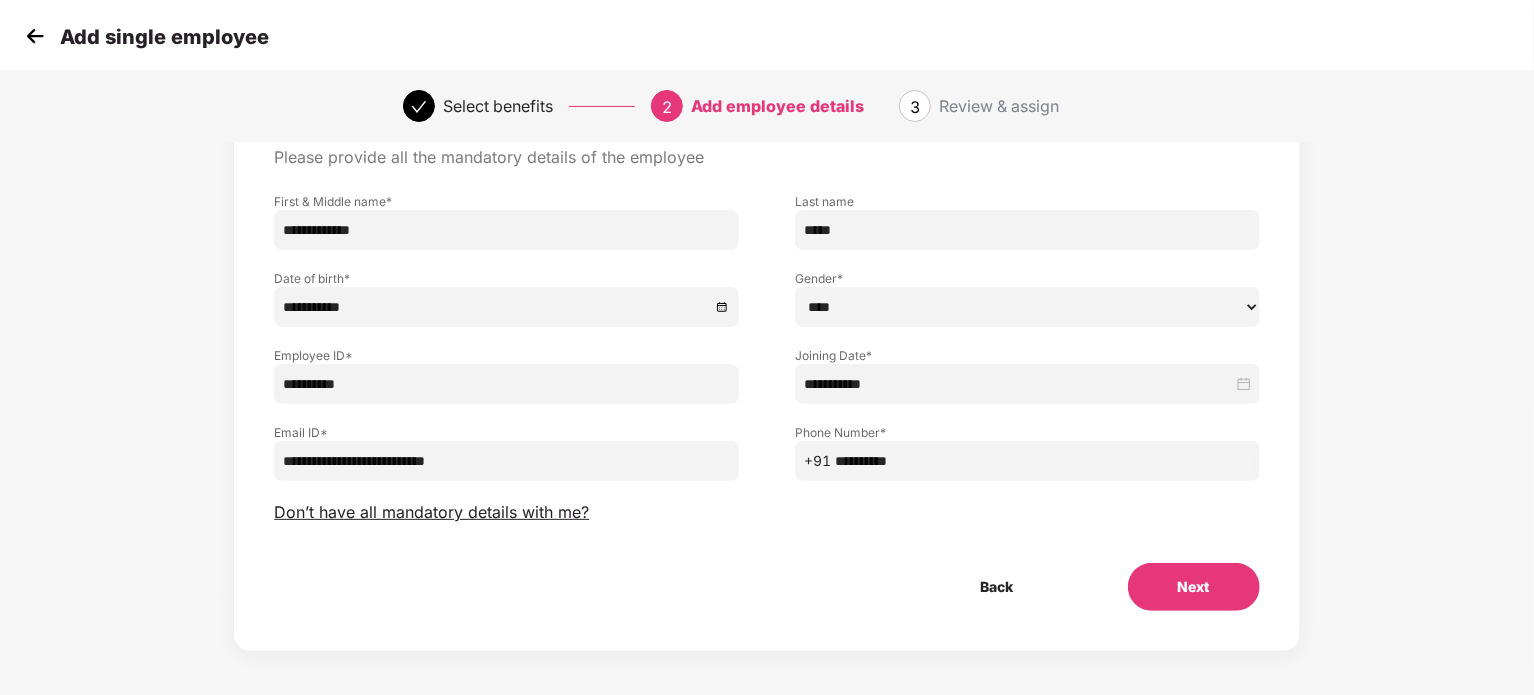 click on "Next" at bounding box center [1194, 587] 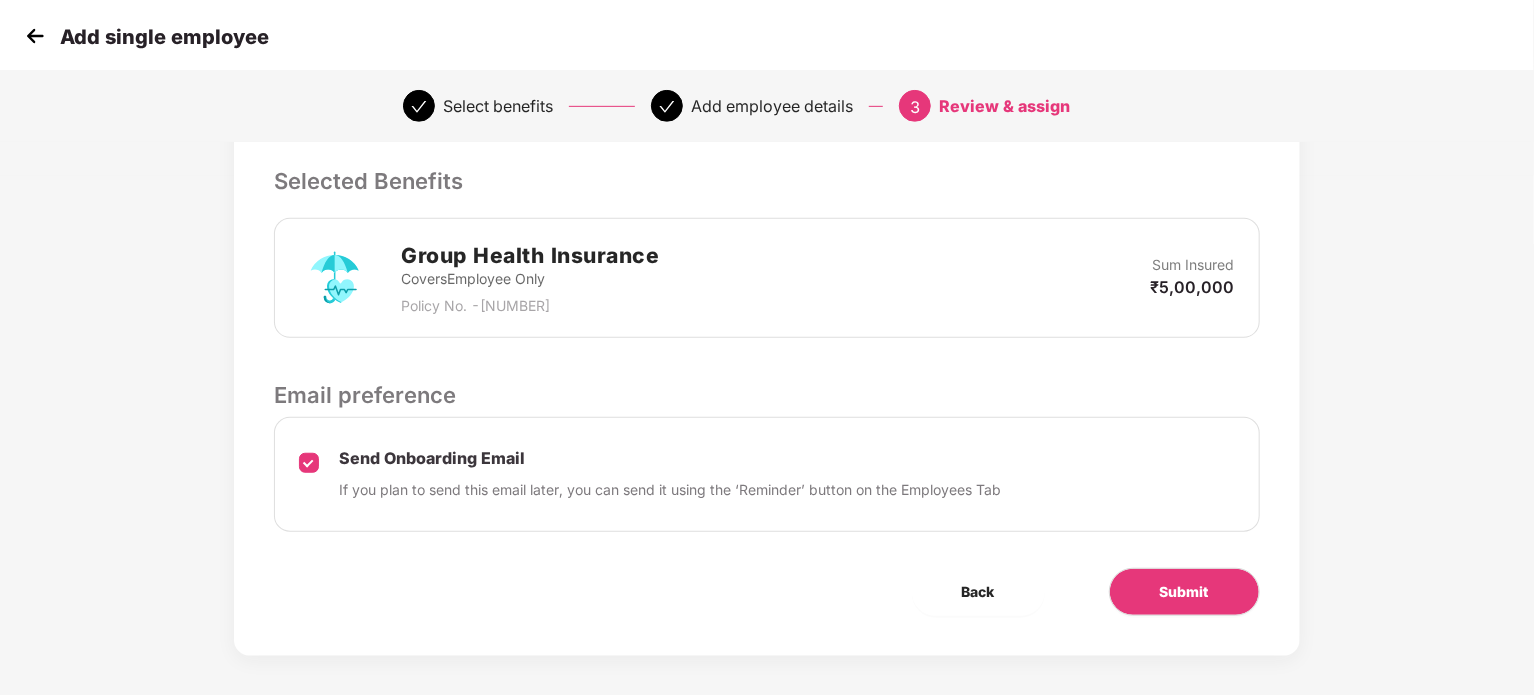 scroll, scrollTop: 528, scrollLeft: 0, axis: vertical 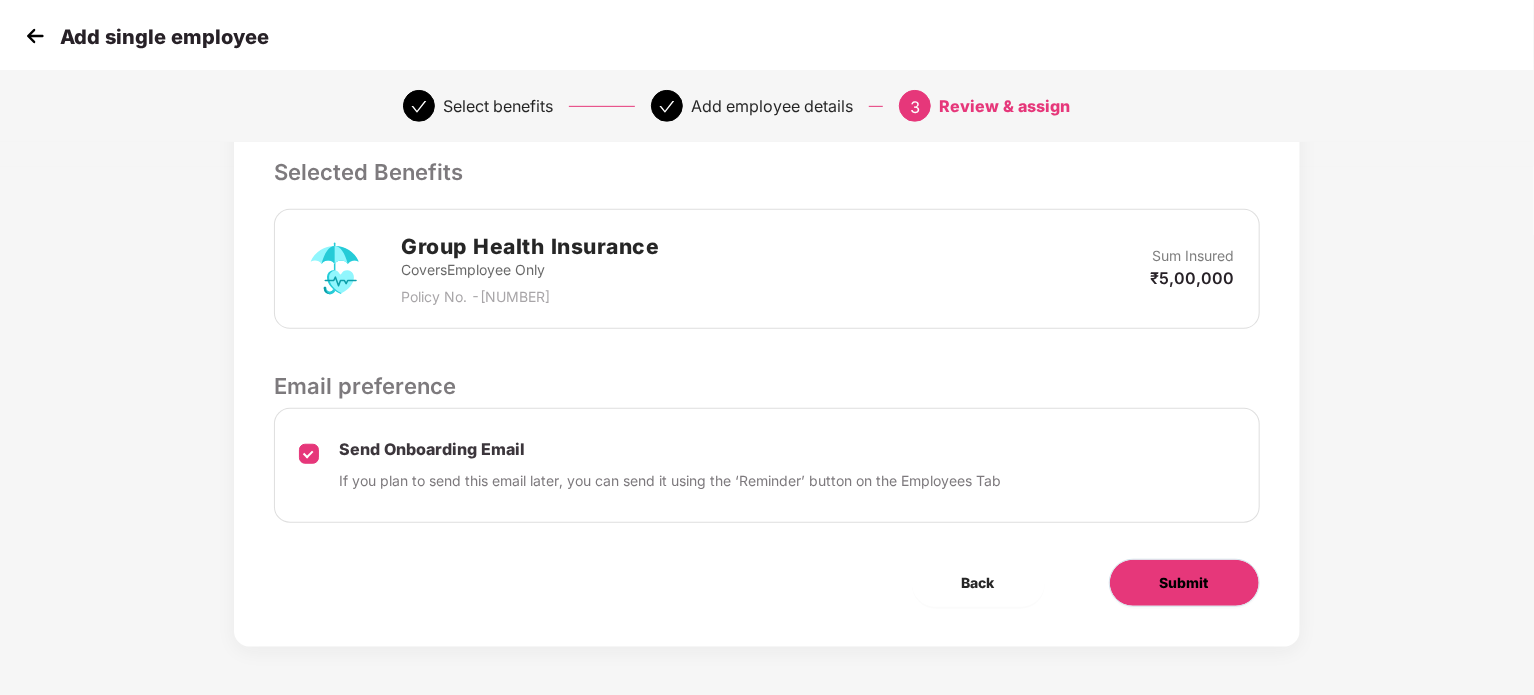 click on "Submit" at bounding box center [1184, 583] 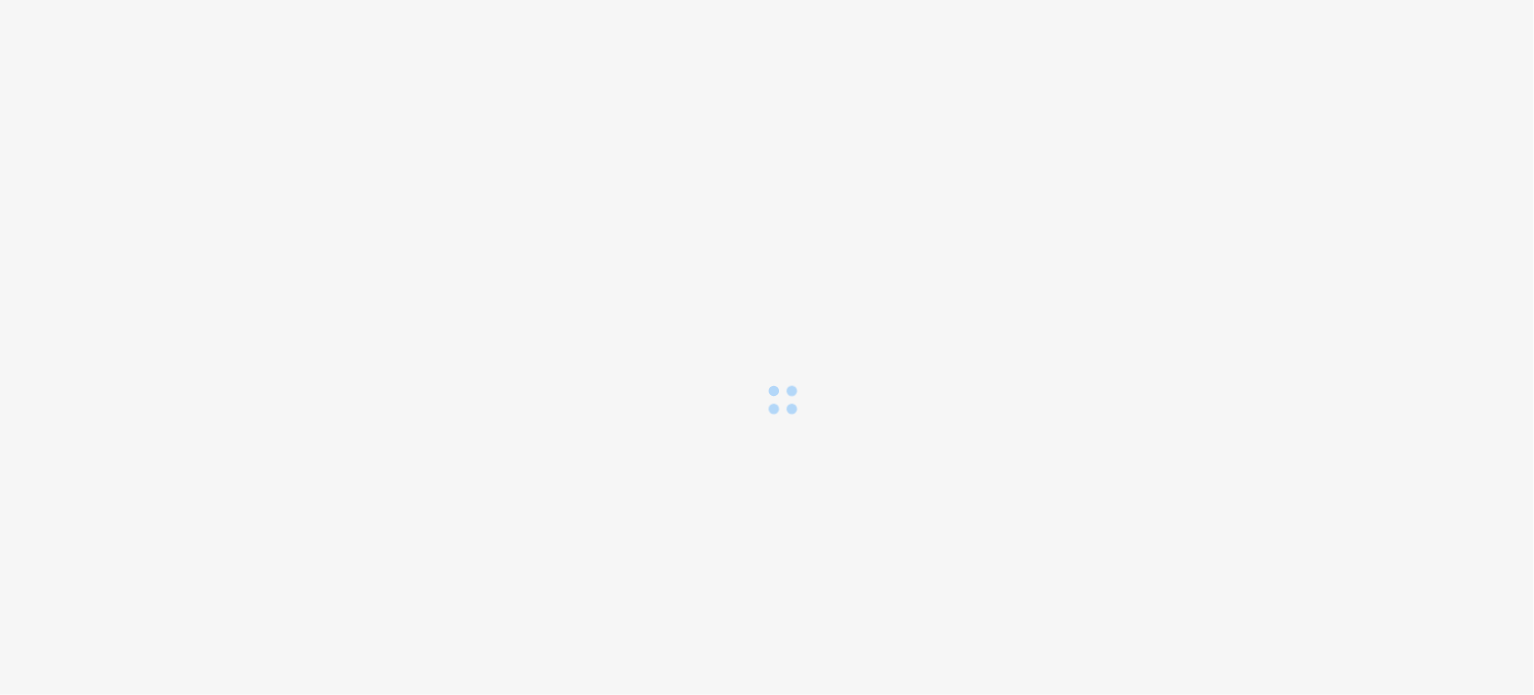 scroll, scrollTop: 0, scrollLeft: 0, axis: both 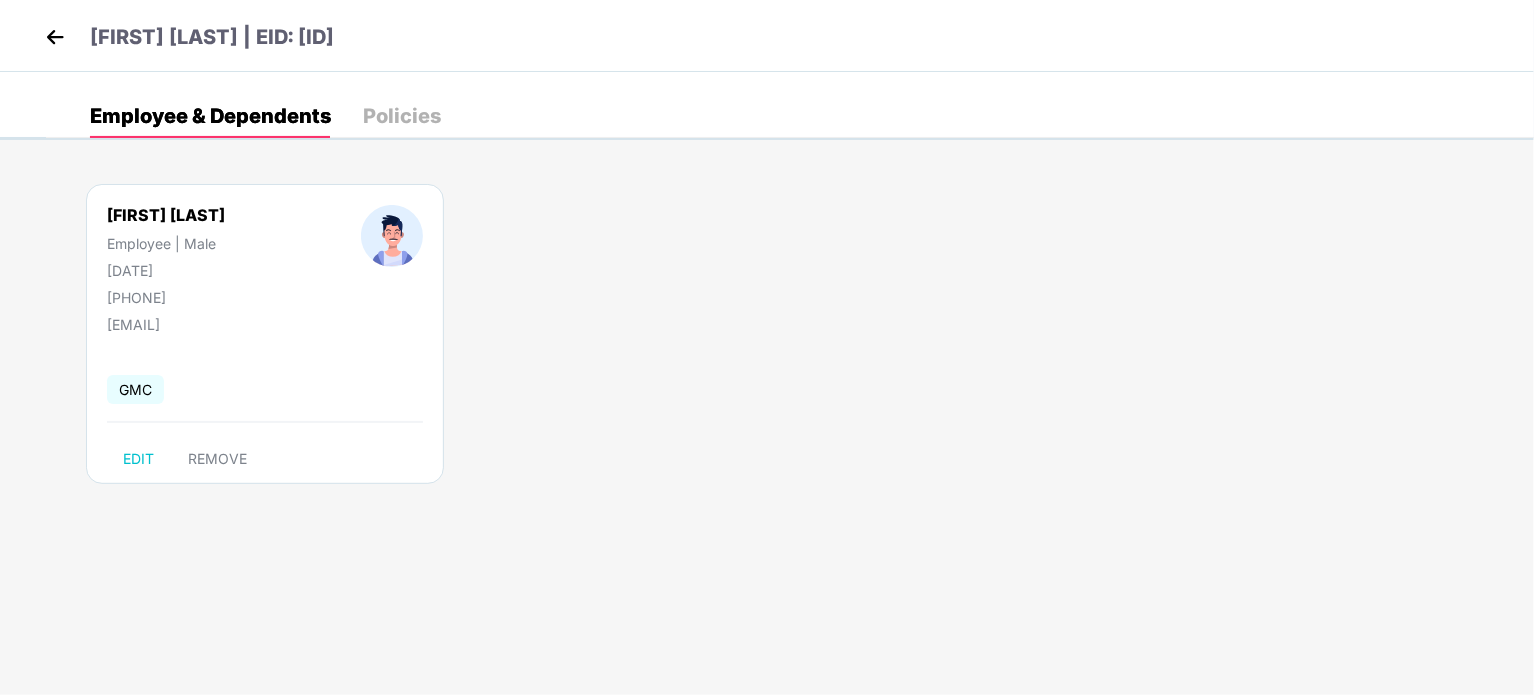 click on "Policies" at bounding box center [402, 116] 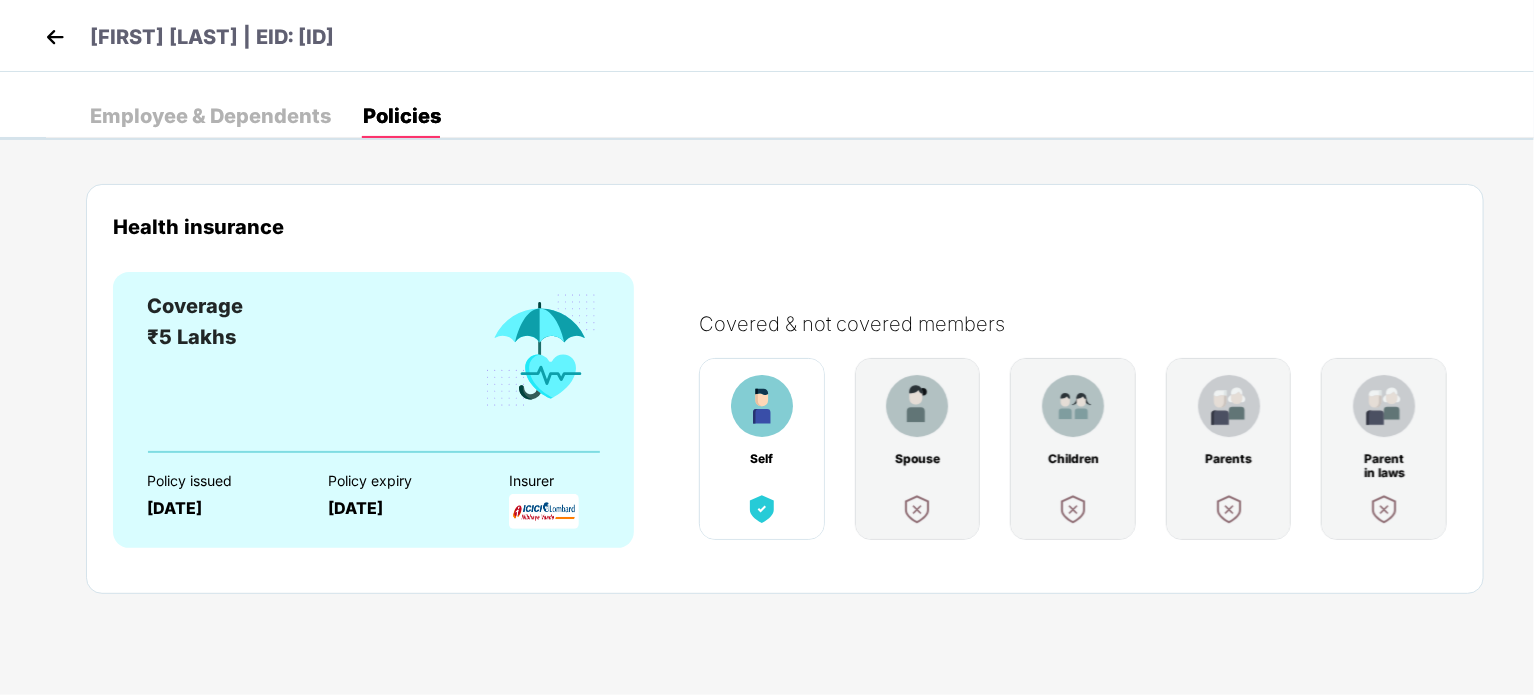 click on "Employee & Dependents" at bounding box center [210, 116] 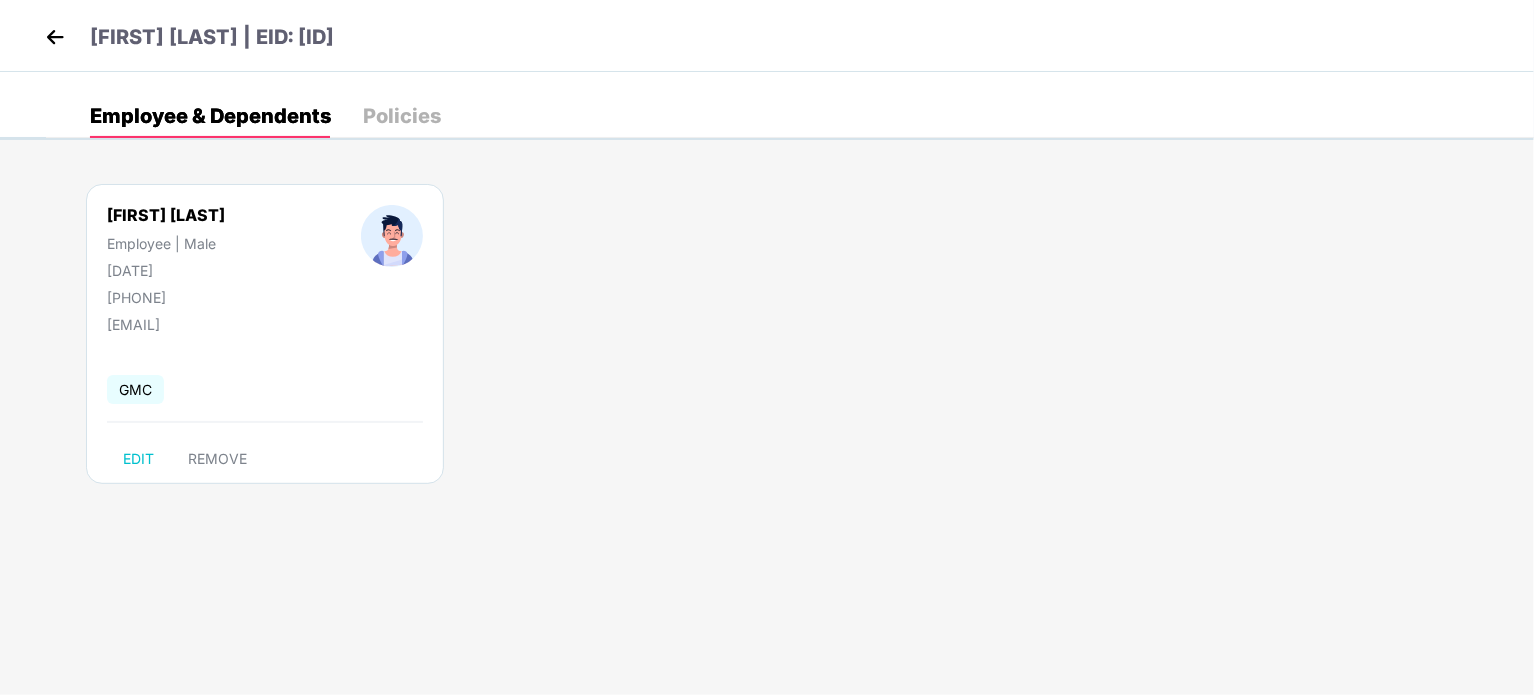 click at bounding box center (55, 37) 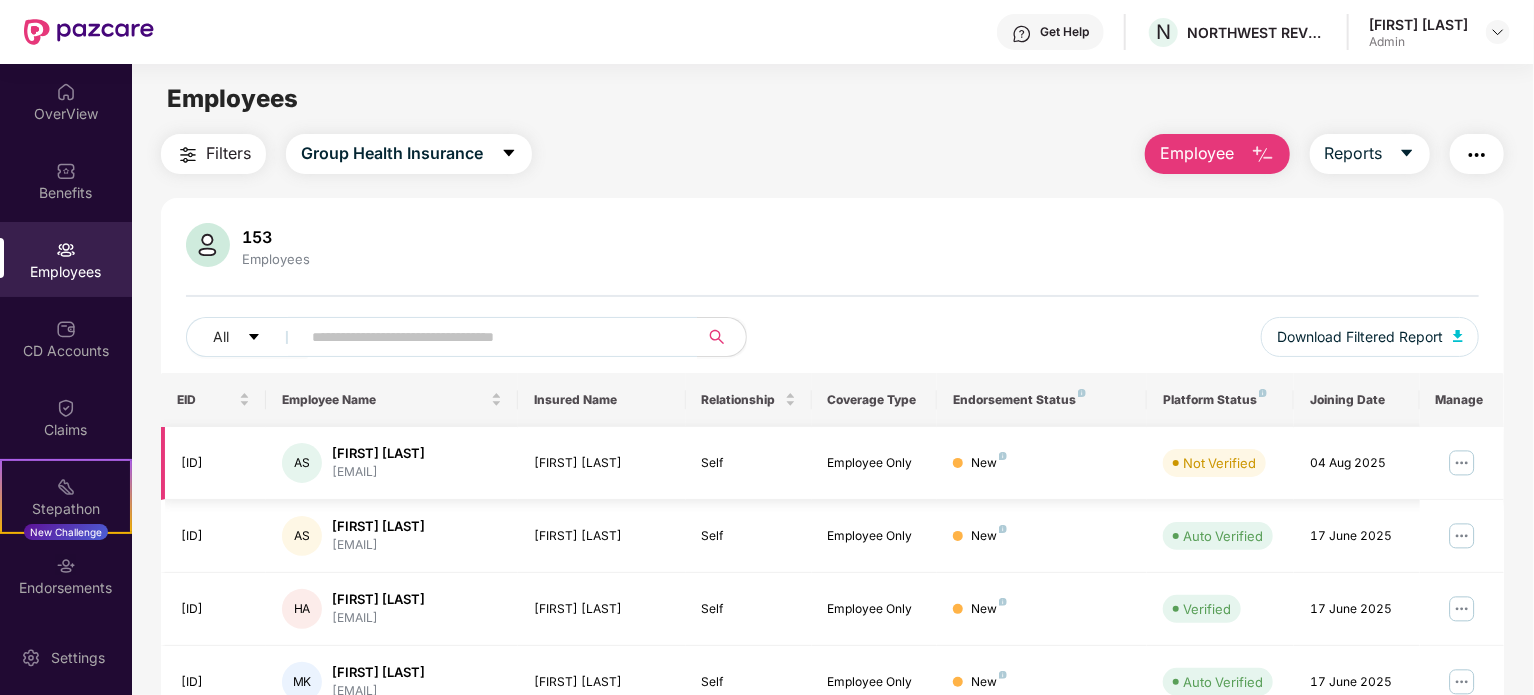 click at bounding box center (1462, 463) 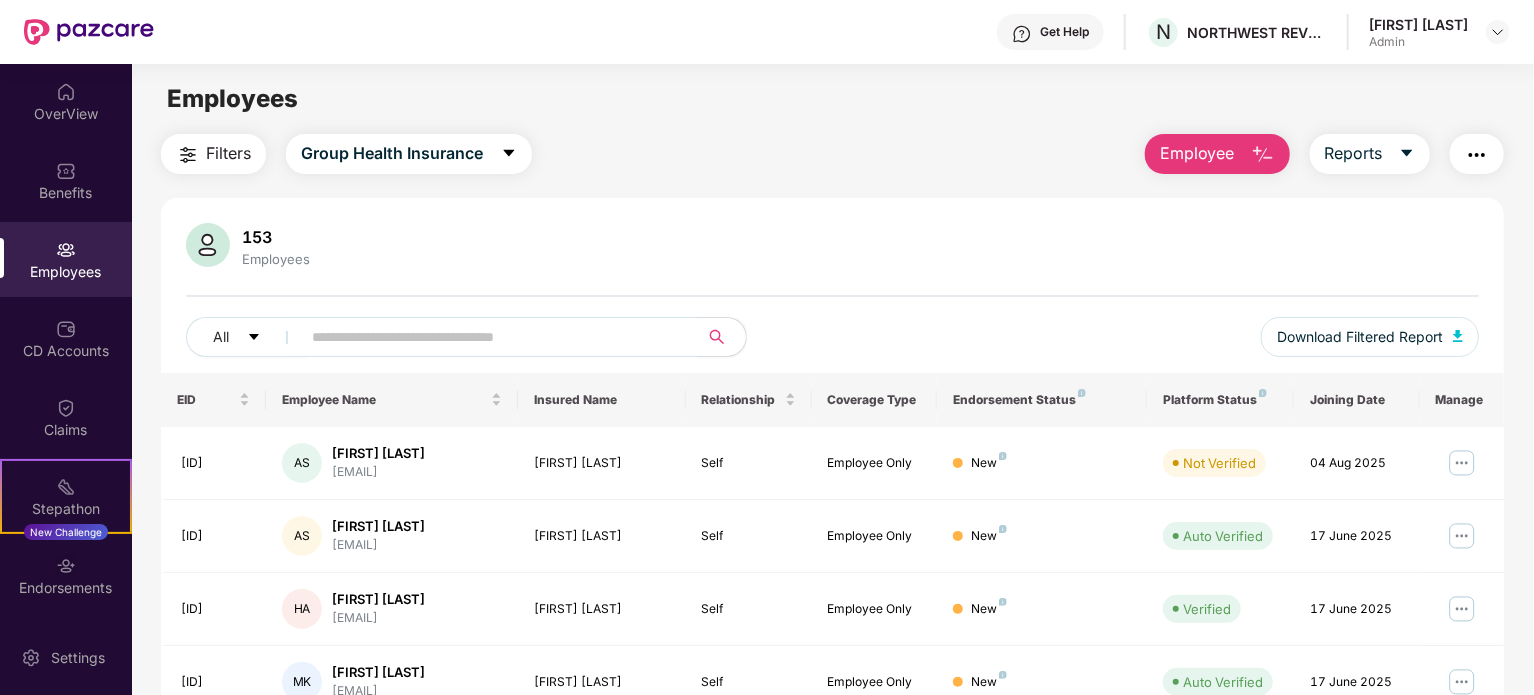 click on "Filters Group Health Insurance Employee  Reports" at bounding box center [832, 154] 